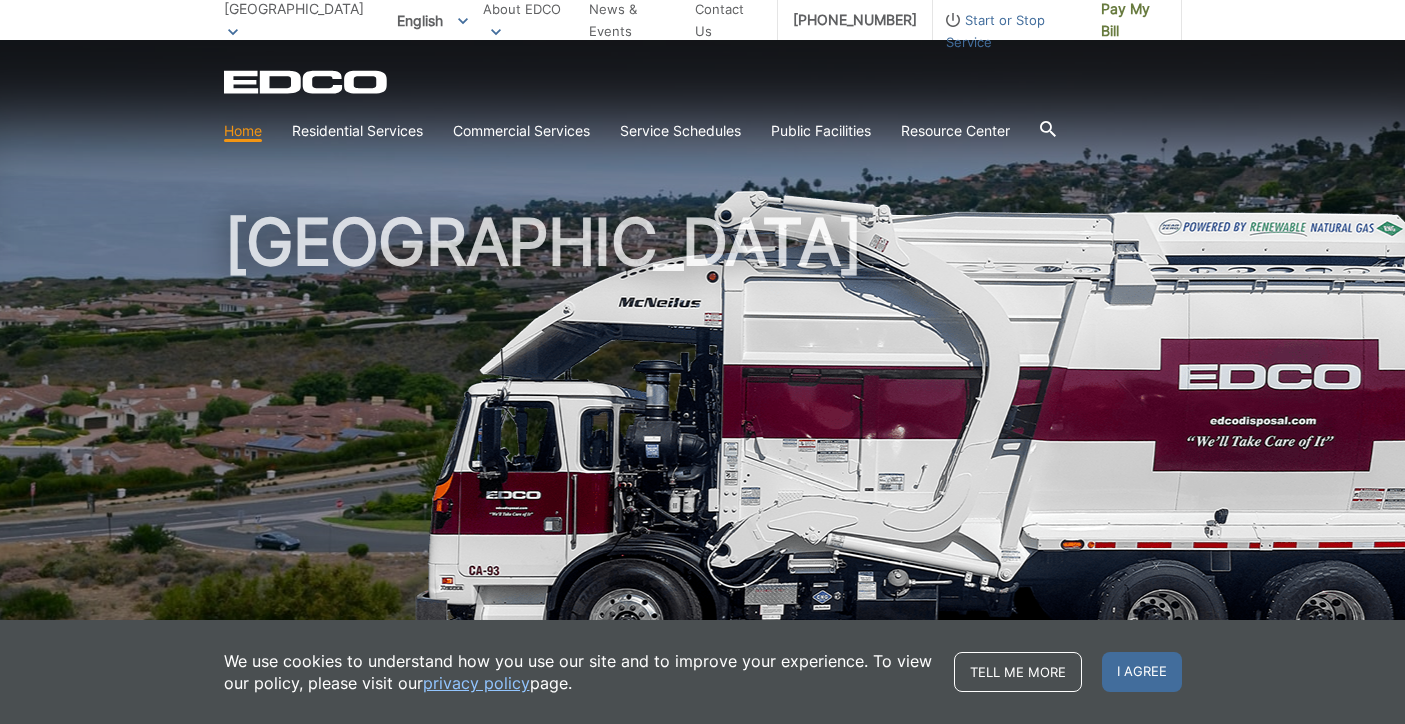 scroll, scrollTop: 0, scrollLeft: 0, axis: both 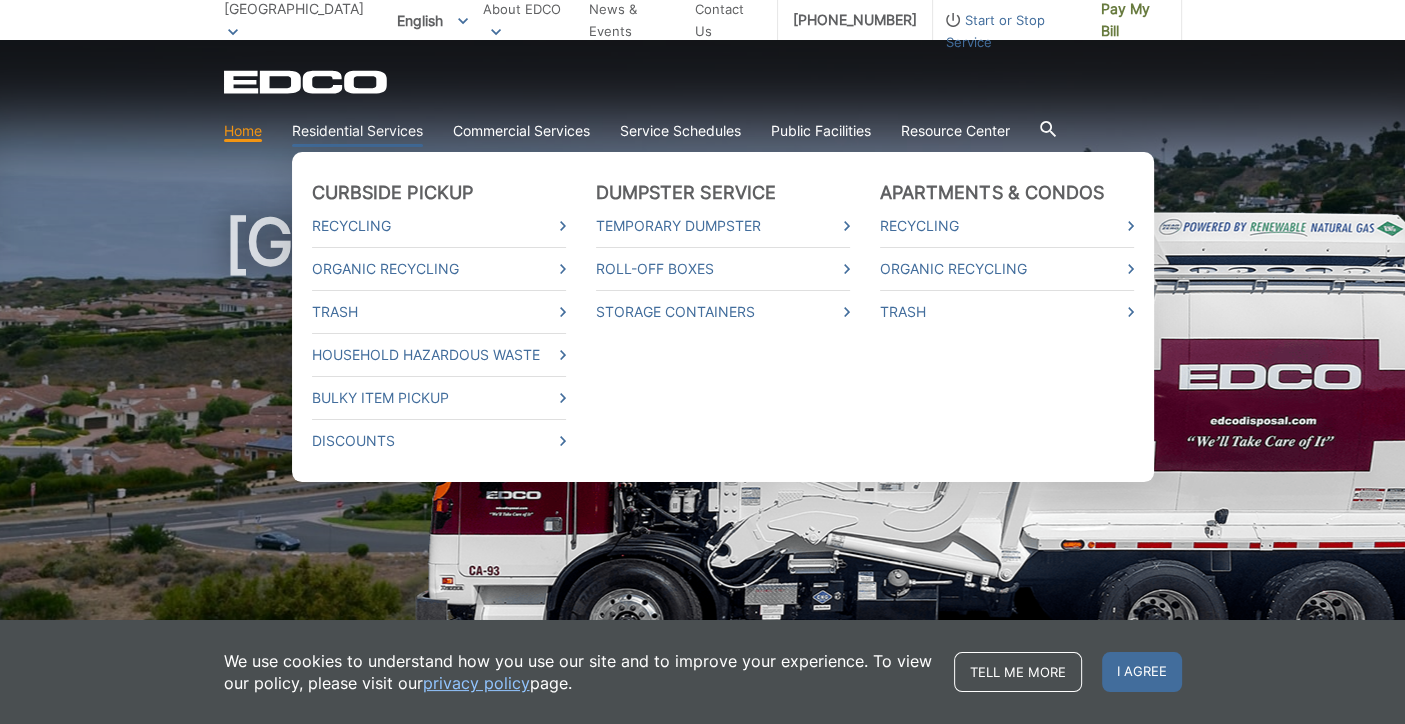 drag, startPoint x: 0, startPoint y: 0, endPoint x: 557, endPoint y: 102, distance: 566.2623 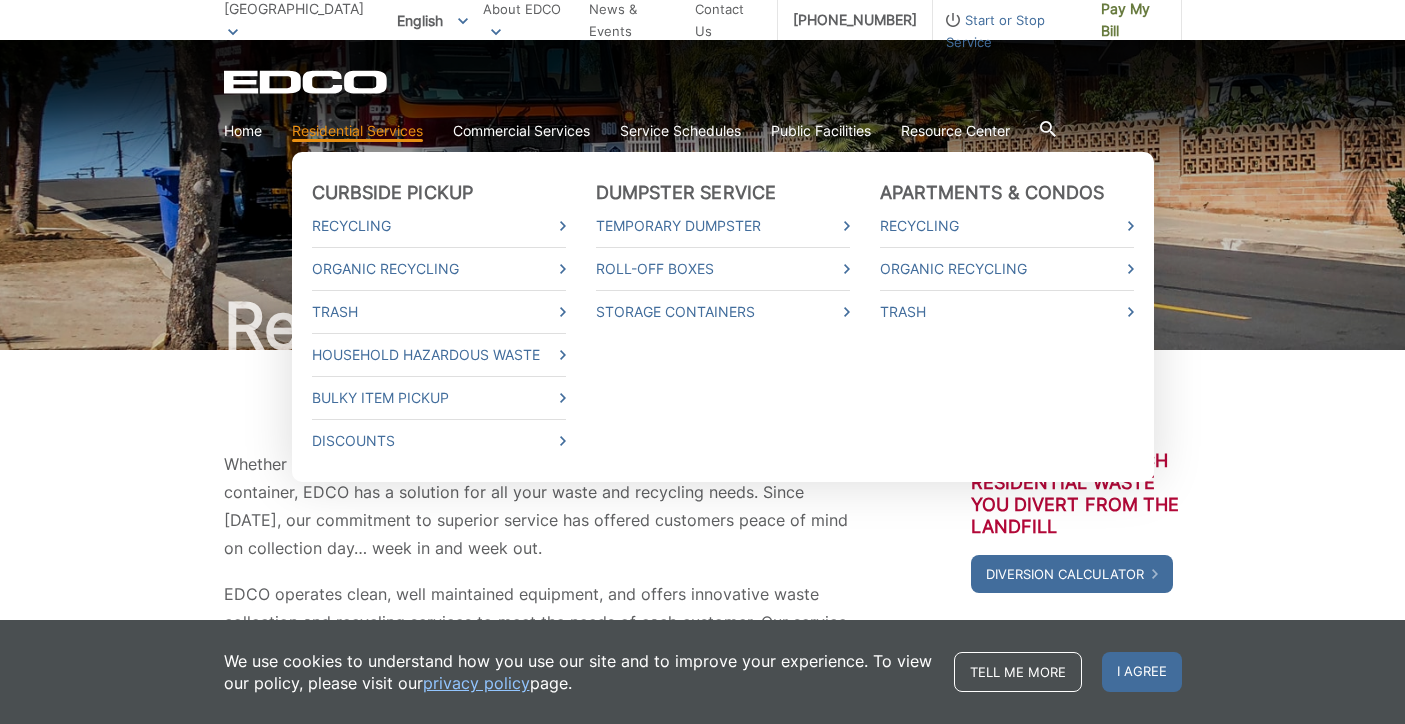 scroll, scrollTop: 0, scrollLeft: 0, axis: both 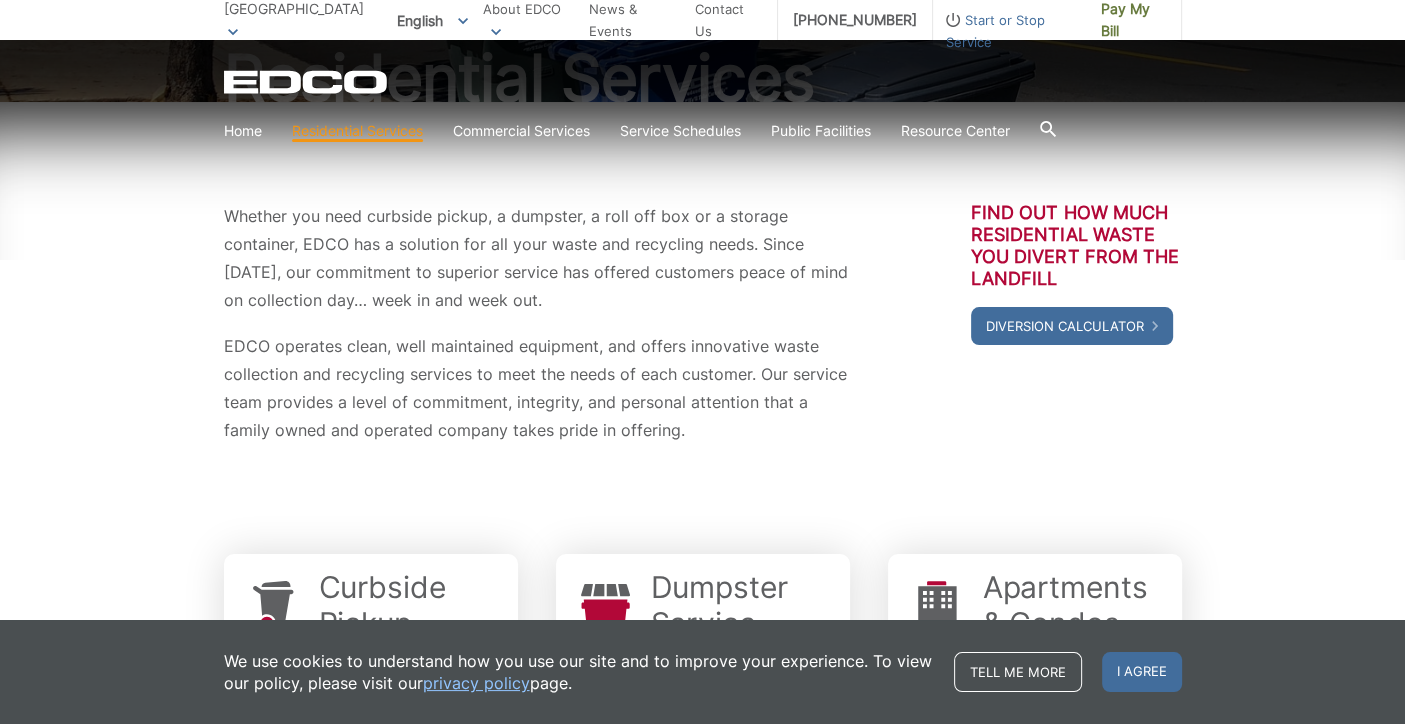 click on "Whether you need curbside pickup, a dumpster, a roll off box or a storage container, EDCO has a solution for all your waste and recycling needs. Since [DATE], our commitment to superior service has offered customers peace of mind on collection day… week in and week out." at bounding box center (537, 258) 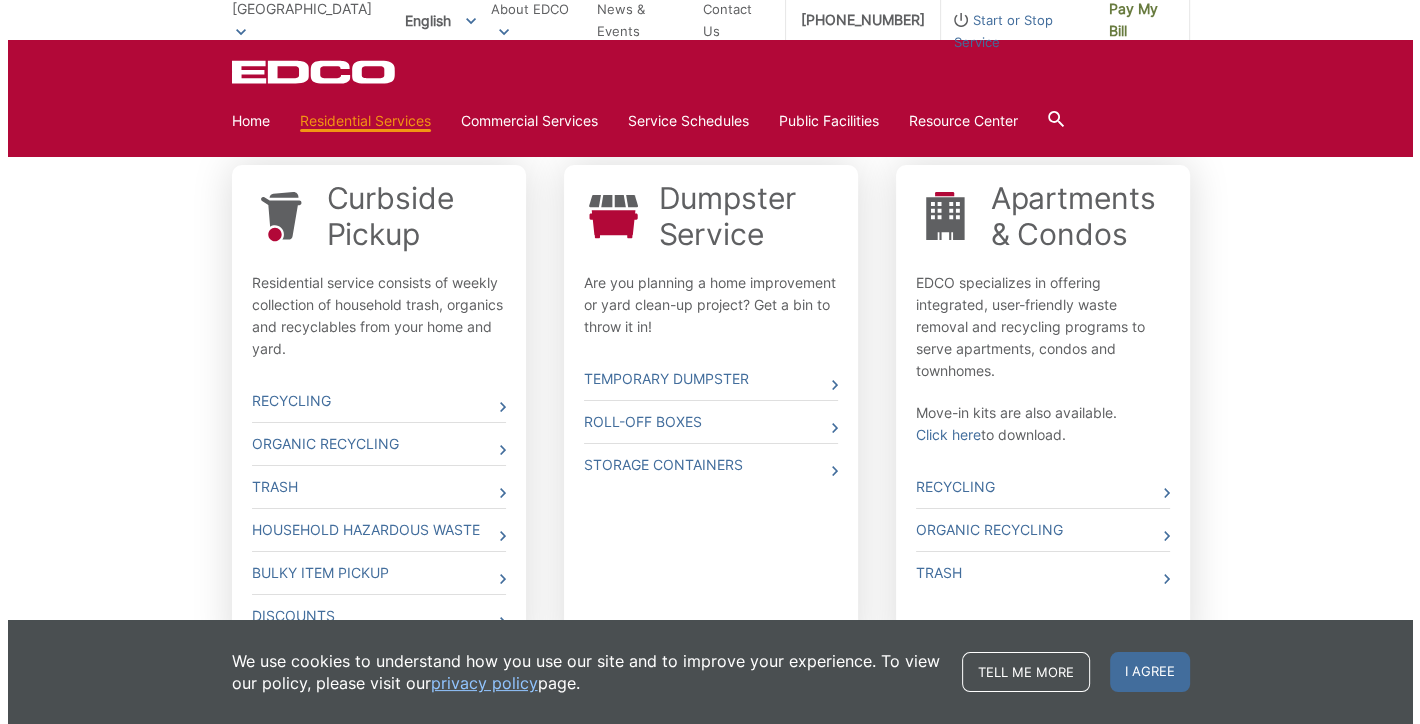 scroll, scrollTop: 645, scrollLeft: 0, axis: vertical 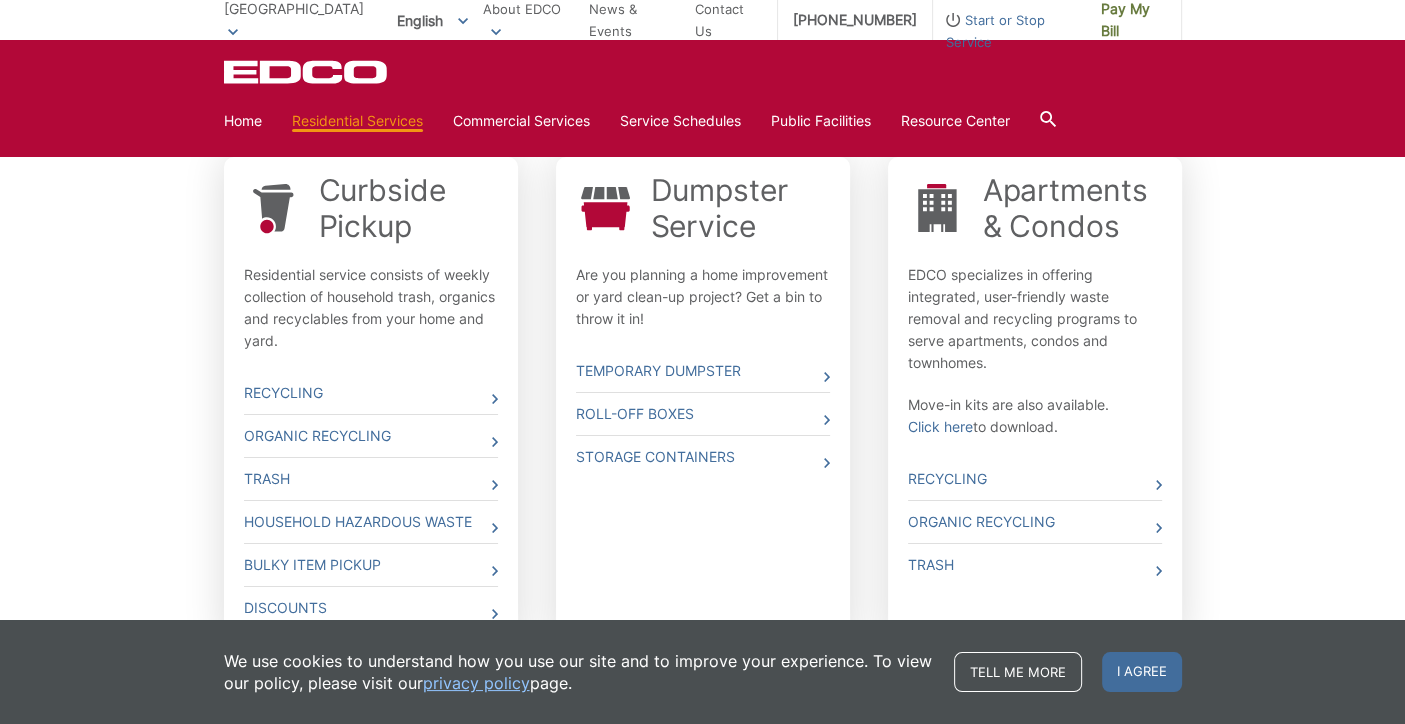 click on "Start or Stop Service" at bounding box center [1009, 31] 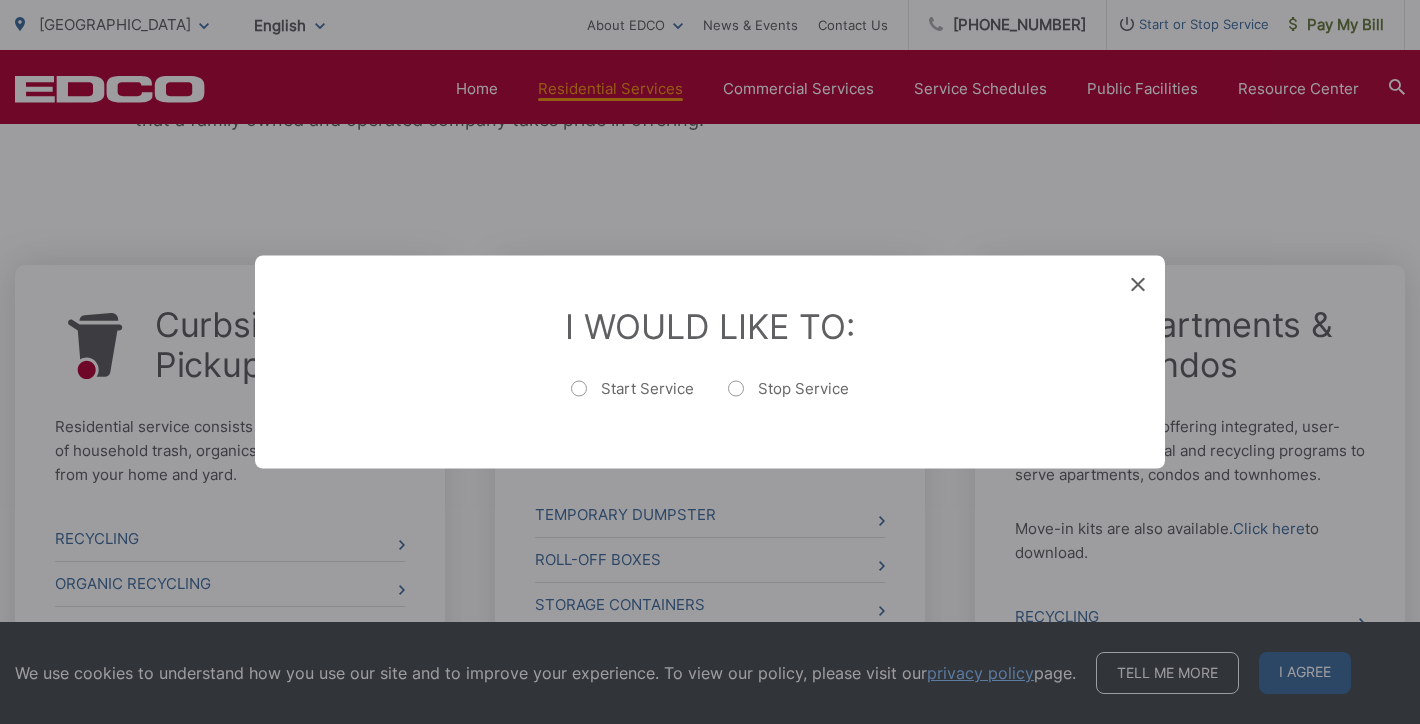 click on "Start Service" at bounding box center [632, 399] 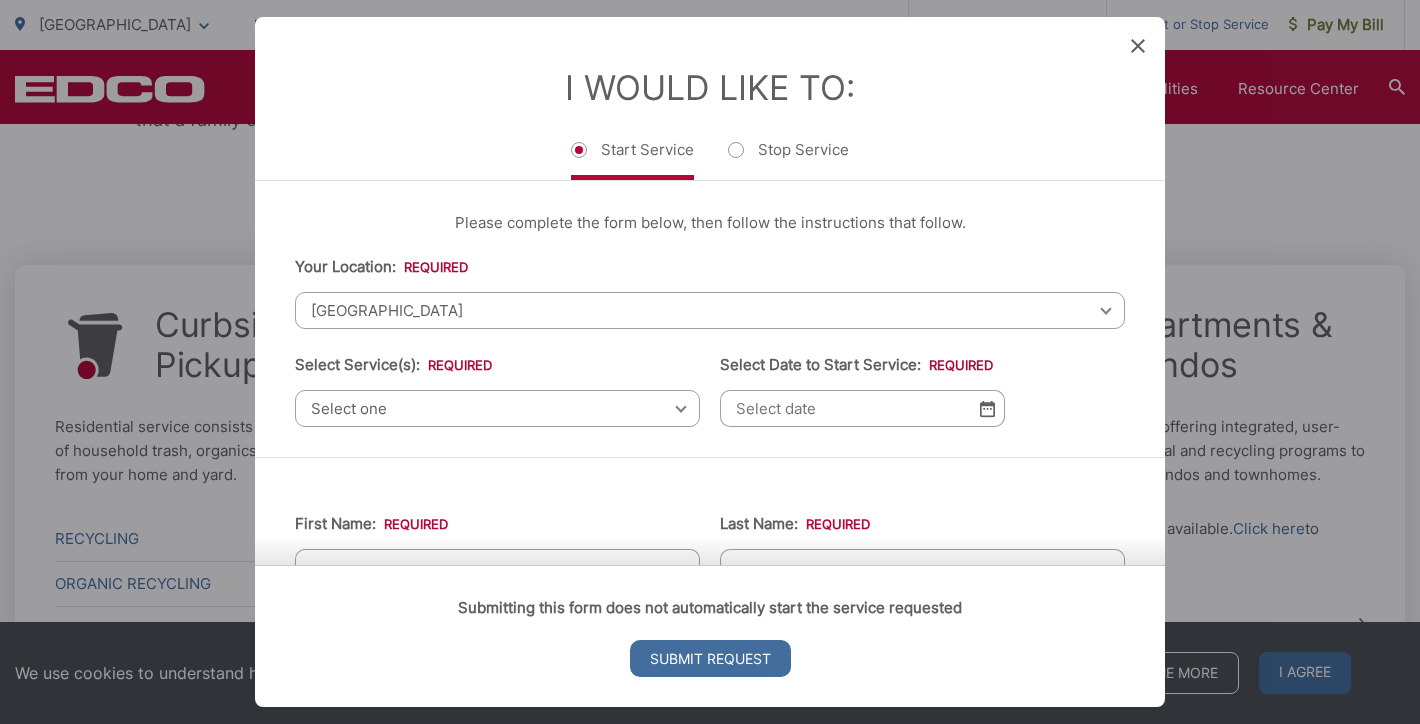 click on "[GEOGRAPHIC_DATA]" at bounding box center [710, 310] 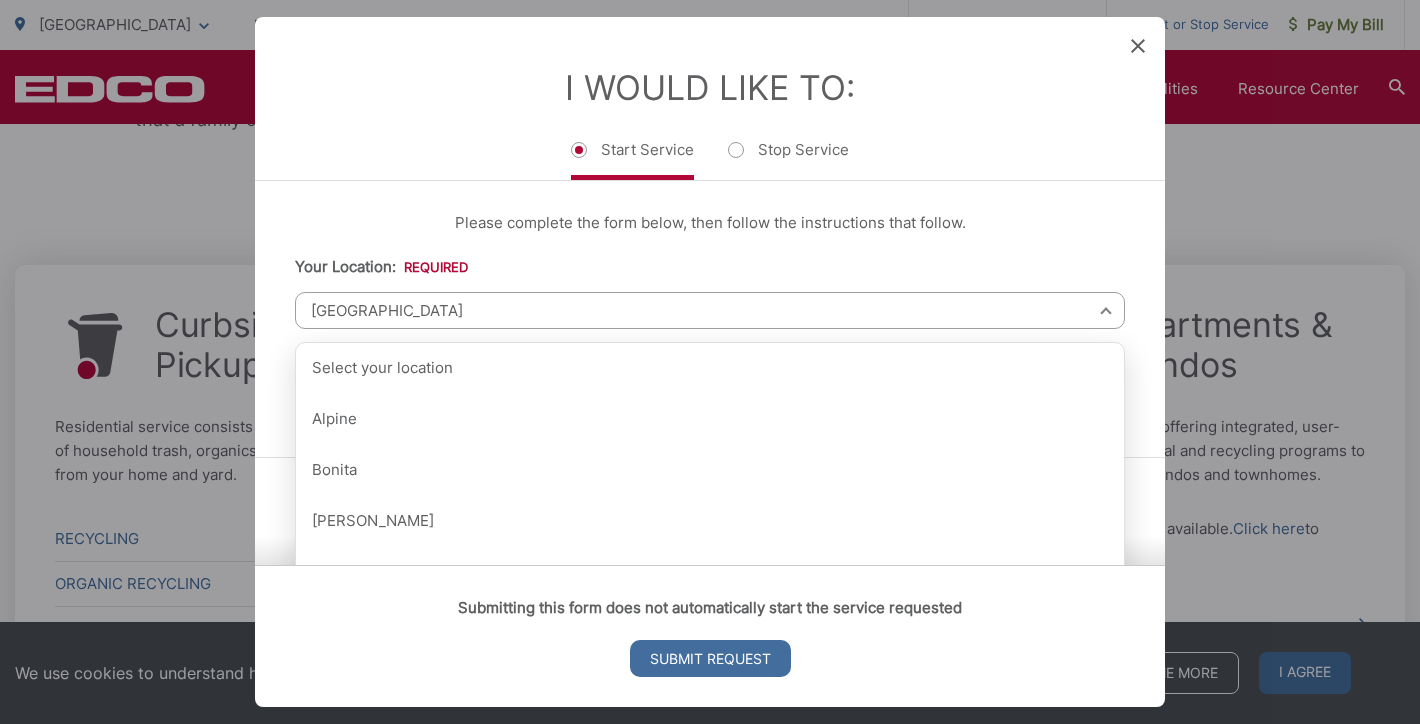 click on "Please complete the form below, then follow the instructions that follow.
Your Location: * Select your location Alpine [GEOGRAPHIC_DATA][PERSON_NAME][GEOGRAPHIC_DATA][GEOGRAPHIC_DATA] [GEOGRAPHIC_DATA] [GEOGRAPHIC_DATA] Corporate [GEOGRAPHIC_DATA] [GEOGRAPHIC_DATA] [GEOGRAPHIC_DATA] City of [GEOGRAPHIC_DATA] [GEOGRAPHIC_DATA] [GEOGRAPHIC_DATA] [GEOGRAPHIC_DATA] [GEOGRAPHIC_DATA] [GEOGRAPHIC_DATA] [GEOGRAPHIC_DATA] [GEOGRAPHIC_DATA] [GEOGRAPHIC_DATA] [GEOGRAPHIC_DATA] [GEOGRAPHIC_DATA][PERSON_NAME][GEOGRAPHIC_DATA] [GEOGRAPHIC_DATA] [GEOGRAPHIC_DATA] [GEOGRAPHIC_DATA] [GEOGRAPHIC_DATA] [GEOGRAPHIC_DATA] [GEOGRAPHIC_DATA] [GEOGRAPHIC_DATA] [GEOGRAPHIC_DATA] [GEOGRAPHIC_DATA] [GEOGRAPHIC_DATA] [GEOGRAPHIC_DATA] [GEOGRAPHIC_DATA] [GEOGRAPHIC_DATA] [GEOGRAPHIC_DATA] [GEOGRAPHIC_DATA] [GEOGRAPHIC_DATA] [GEOGRAPHIC_DATA] [GEOGRAPHIC_DATA] [GEOGRAPHIC_DATA] [GEOGRAPHIC_DATA] [GEOGRAPHIC_DATA] [GEOGRAPHIC_DATA] [GEOGRAPHIC_DATA] [GEOGRAPHIC_DATA] [GEOGRAPHIC_DATA] City of [GEOGRAPHIC_DATA] [GEOGRAPHIC_DATA] Select your location [GEOGRAPHIC_DATA] [GEOGRAPHIC_DATA][PERSON_NAME][GEOGRAPHIC_DATA] [GEOGRAPHIC_DATA] [GEOGRAPHIC_DATA] [GEOGRAPHIC_DATA] [GEOGRAPHIC_DATA] [GEOGRAPHIC_DATA] of [GEOGRAPHIC_DATA] [GEOGRAPHIC_DATA] [GEOGRAPHIC_DATA] [GEOGRAPHIC_DATA] [GEOGRAPHIC_DATA] [GEOGRAPHIC_DATA] [GEOGRAPHIC_DATA] [GEOGRAPHIC_DATA] [GEOGRAPHIC_DATA] [GEOGRAPHIC_DATA] [GEOGRAPHIC_DATA][PERSON_NAME][GEOGRAPHIC_DATA] [GEOGRAPHIC_DATA] [GEOGRAPHIC_DATA] *" at bounding box center [710, 319] 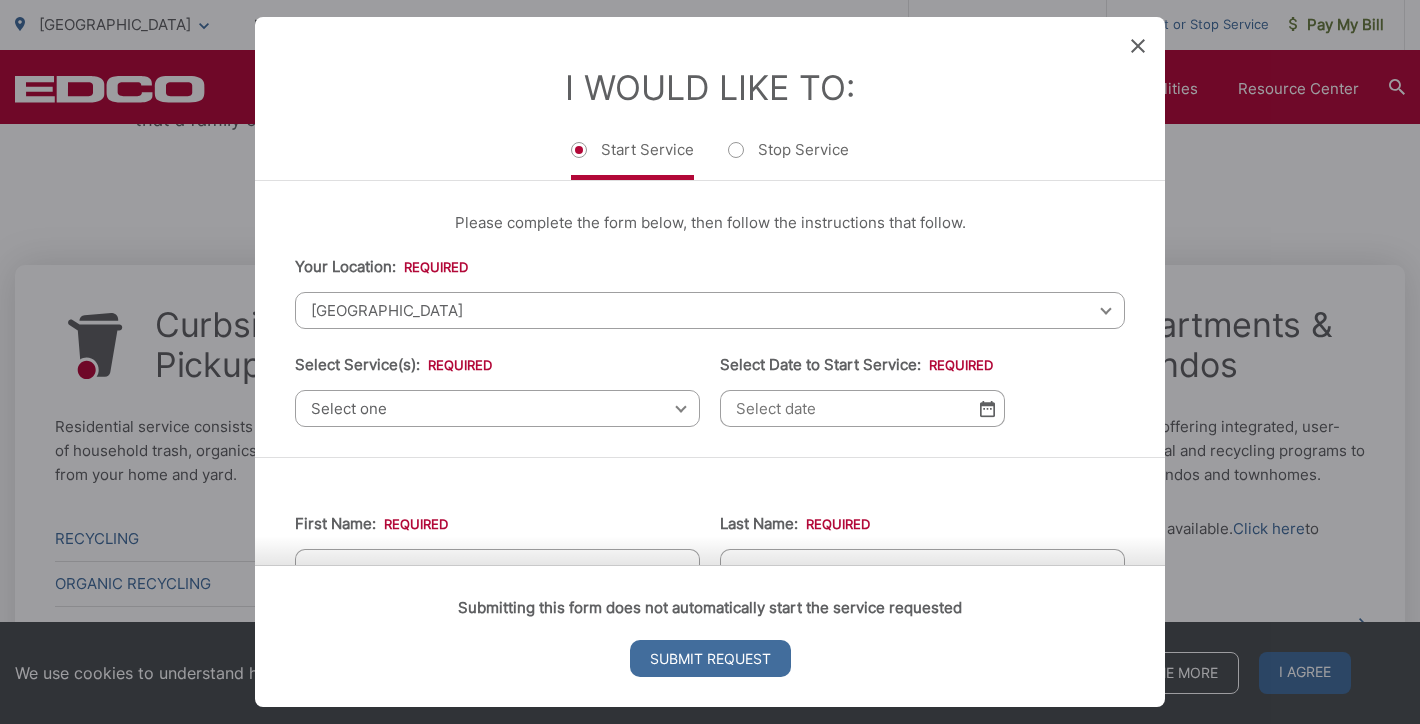 click on "Select one" at bounding box center (497, 408) 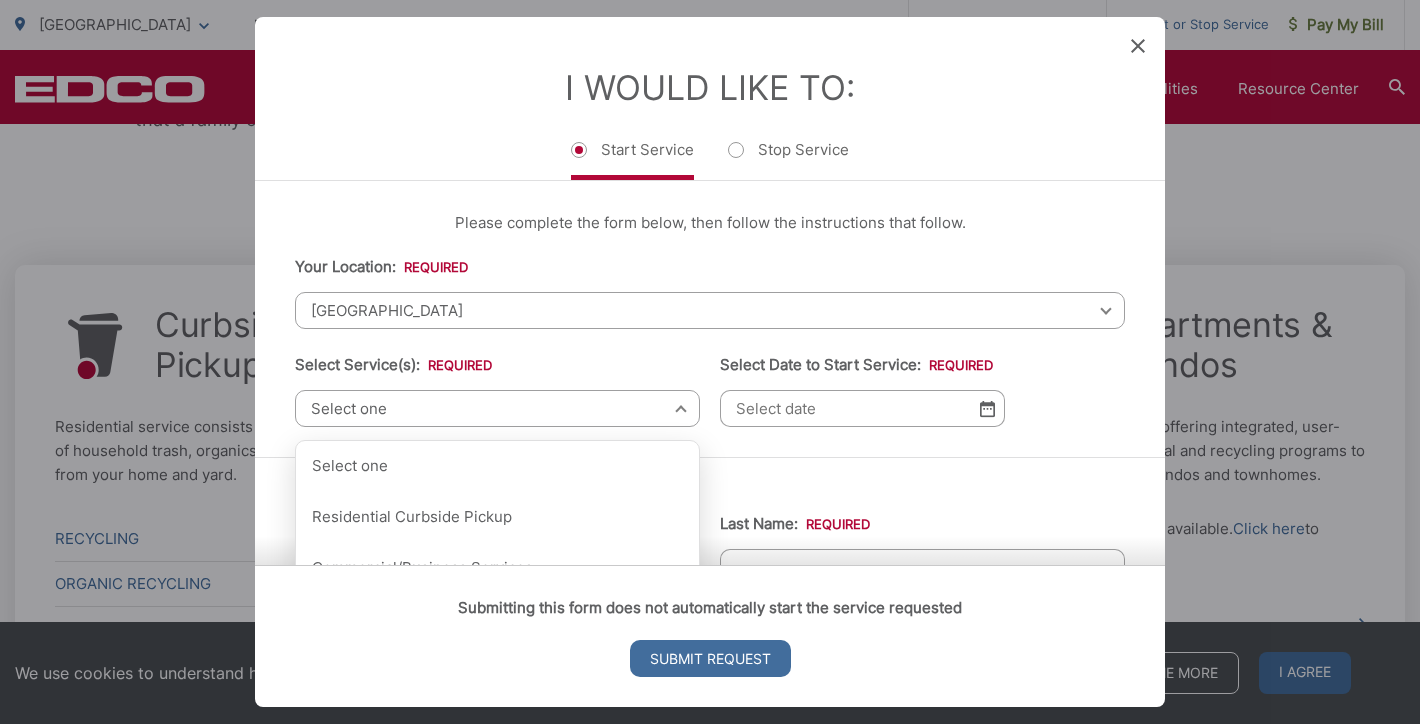 click on "Please complete the form below, then follow the instructions that follow.
Your Location: * Select your location Alpine [GEOGRAPHIC_DATA][PERSON_NAME][GEOGRAPHIC_DATA][GEOGRAPHIC_DATA] [GEOGRAPHIC_DATA] [GEOGRAPHIC_DATA] Corporate [GEOGRAPHIC_DATA] [GEOGRAPHIC_DATA] [GEOGRAPHIC_DATA] City of [GEOGRAPHIC_DATA] [GEOGRAPHIC_DATA] [GEOGRAPHIC_DATA] [GEOGRAPHIC_DATA] [GEOGRAPHIC_DATA] [GEOGRAPHIC_DATA] [GEOGRAPHIC_DATA] [GEOGRAPHIC_DATA] [GEOGRAPHIC_DATA] [GEOGRAPHIC_DATA] [GEOGRAPHIC_DATA][PERSON_NAME][GEOGRAPHIC_DATA] [GEOGRAPHIC_DATA] [GEOGRAPHIC_DATA] [GEOGRAPHIC_DATA] [GEOGRAPHIC_DATA] [GEOGRAPHIC_DATA] [GEOGRAPHIC_DATA] [GEOGRAPHIC_DATA] [GEOGRAPHIC_DATA] [GEOGRAPHIC_DATA] [GEOGRAPHIC_DATA] [GEOGRAPHIC_DATA] [GEOGRAPHIC_DATA] [GEOGRAPHIC_DATA] [GEOGRAPHIC_DATA] [GEOGRAPHIC_DATA] [GEOGRAPHIC_DATA] [GEOGRAPHIC_DATA] [GEOGRAPHIC_DATA] [GEOGRAPHIC_DATA] [GEOGRAPHIC_DATA] [GEOGRAPHIC_DATA] [GEOGRAPHIC_DATA] [GEOGRAPHIC_DATA] [GEOGRAPHIC_DATA] [GEOGRAPHIC_DATA] City of [GEOGRAPHIC_DATA] [GEOGRAPHIC_DATA] Select your location [GEOGRAPHIC_DATA] [GEOGRAPHIC_DATA][PERSON_NAME][GEOGRAPHIC_DATA] [GEOGRAPHIC_DATA] [GEOGRAPHIC_DATA] [GEOGRAPHIC_DATA] [GEOGRAPHIC_DATA] [GEOGRAPHIC_DATA] of [GEOGRAPHIC_DATA] [GEOGRAPHIC_DATA] [GEOGRAPHIC_DATA] [GEOGRAPHIC_DATA] [GEOGRAPHIC_DATA] [GEOGRAPHIC_DATA] [GEOGRAPHIC_DATA] [GEOGRAPHIC_DATA] [GEOGRAPHIC_DATA] [GEOGRAPHIC_DATA] [GEOGRAPHIC_DATA][PERSON_NAME][GEOGRAPHIC_DATA] [GEOGRAPHIC_DATA] [GEOGRAPHIC_DATA] *" at bounding box center (710, 319) 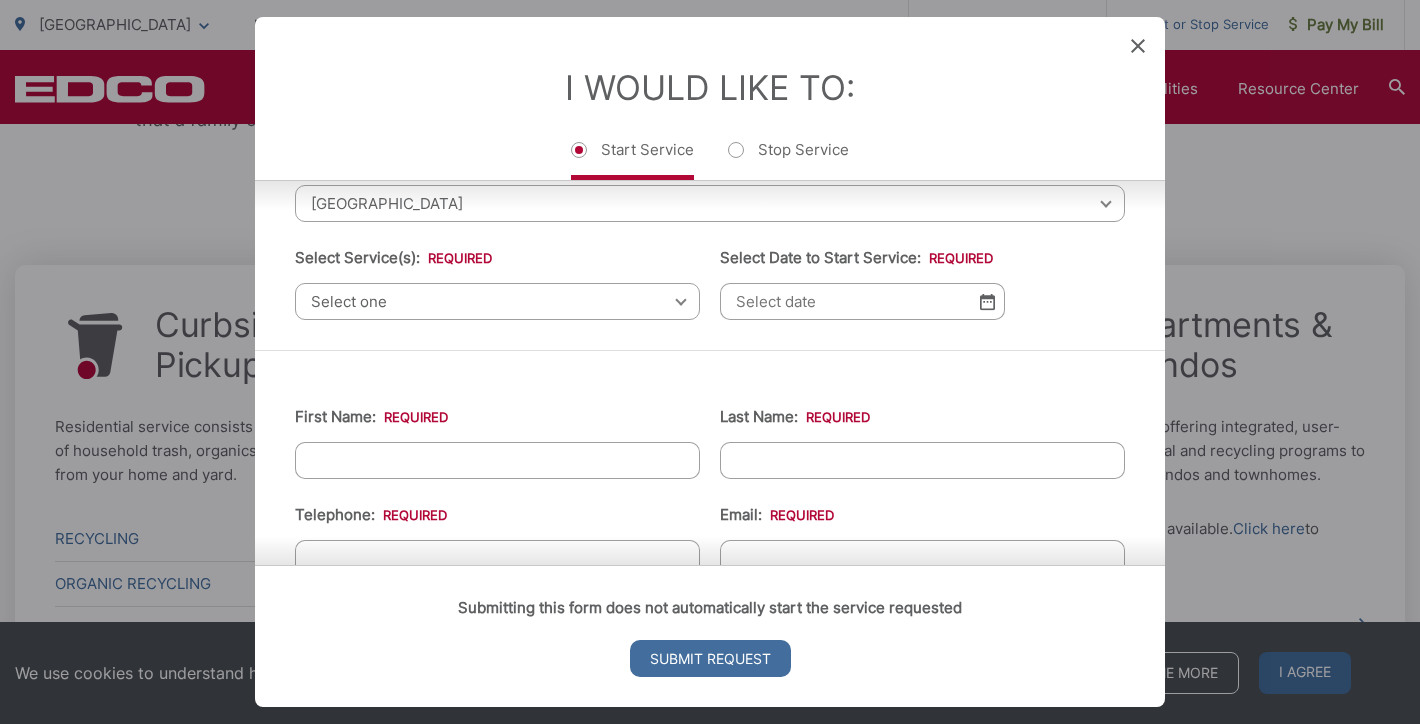 scroll, scrollTop: 152, scrollLeft: 0, axis: vertical 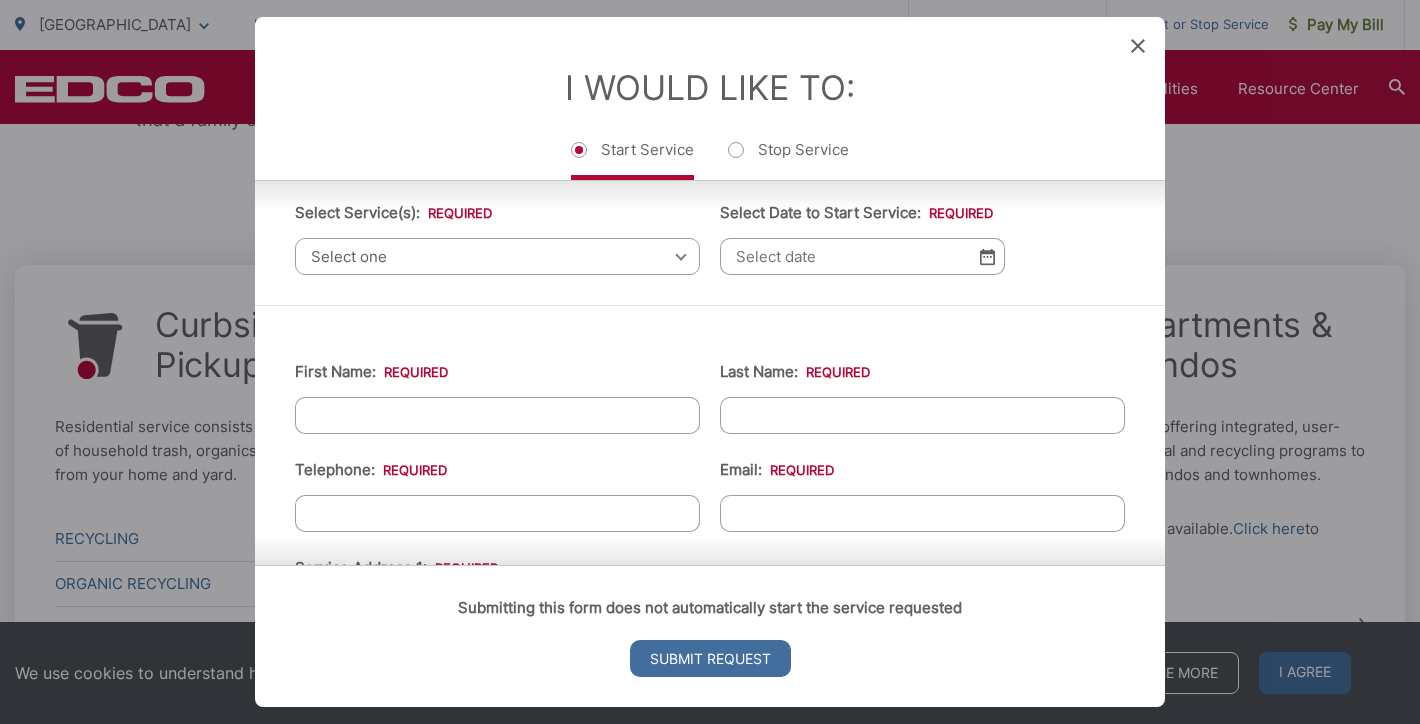 click on "Select one" at bounding box center (497, 256) 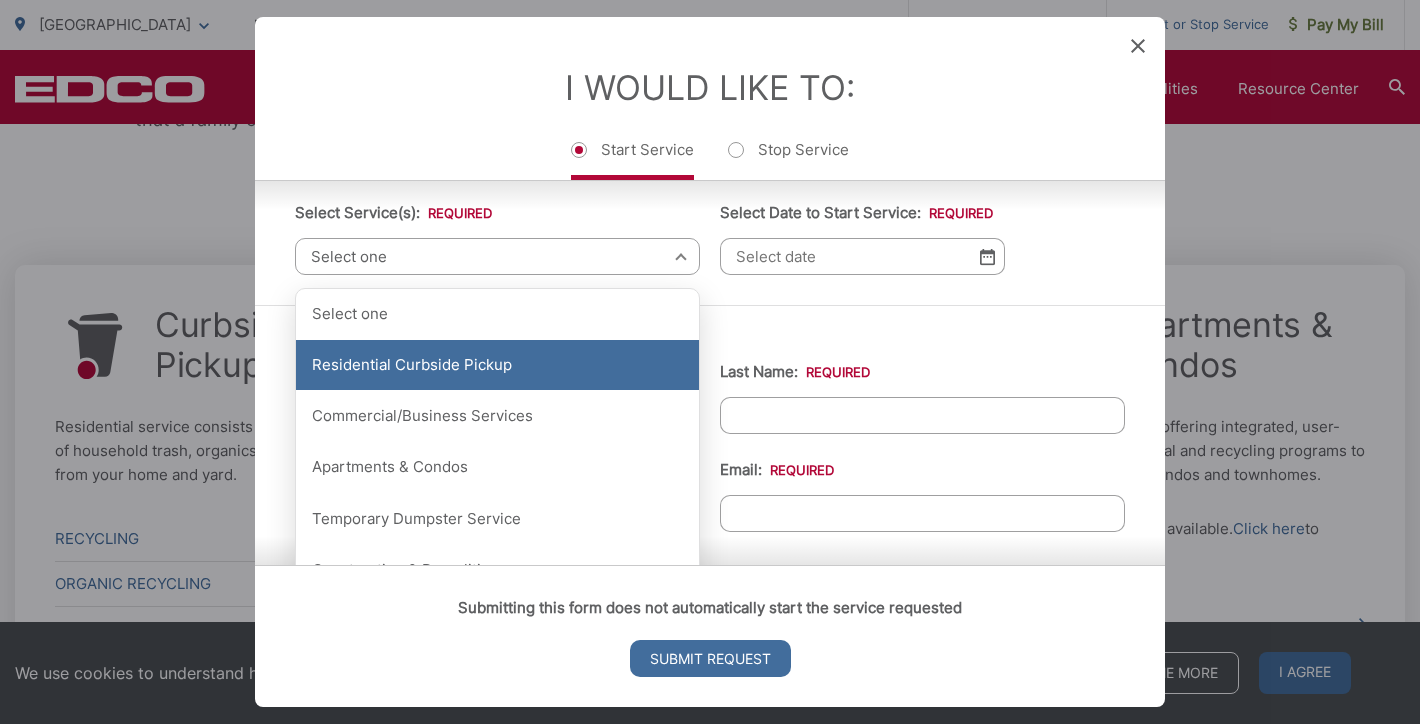 click on "Residential Curbside Pickup" at bounding box center [497, 365] 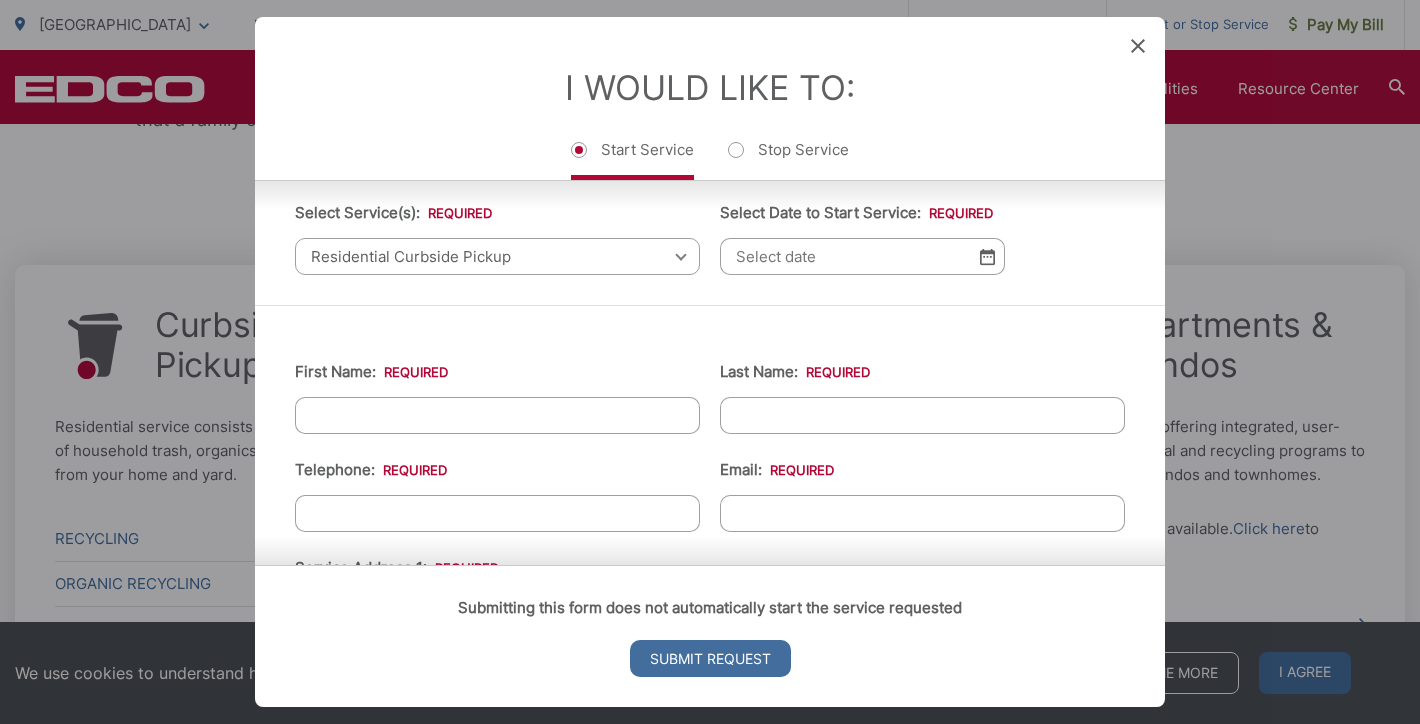 click on "Residential Curbside Pickup" at bounding box center (497, 256) 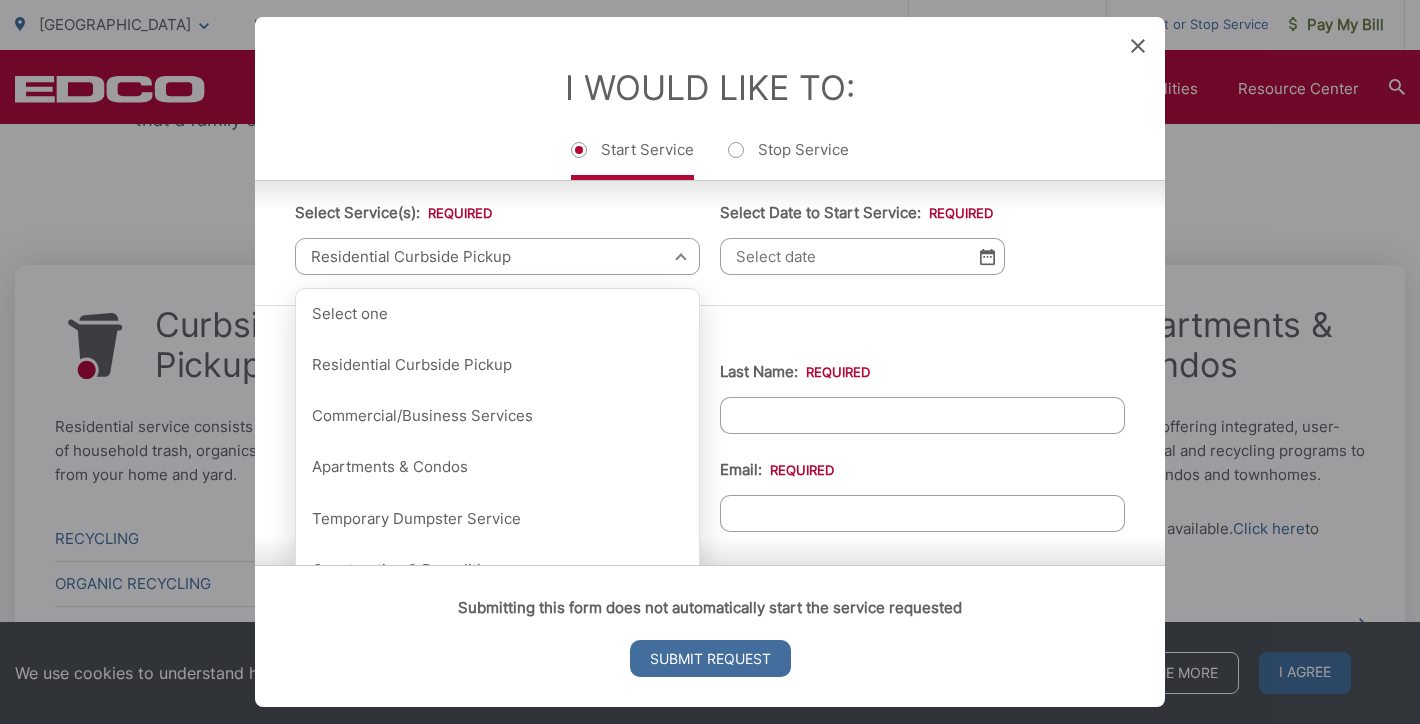 scroll, scrollTop: 820, scrollLeft: 0, axis: vertical 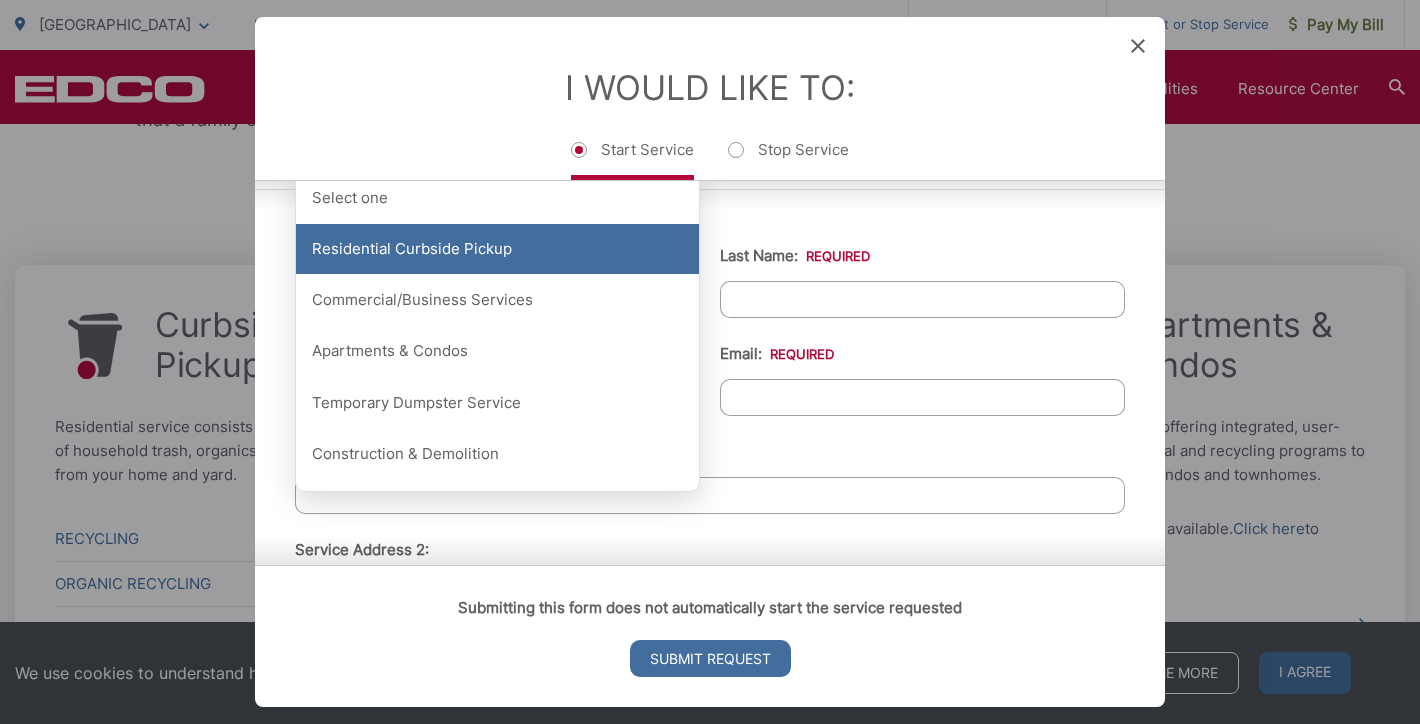 click on "Residential Curbside Pickup" at bounding box center (497, 249) 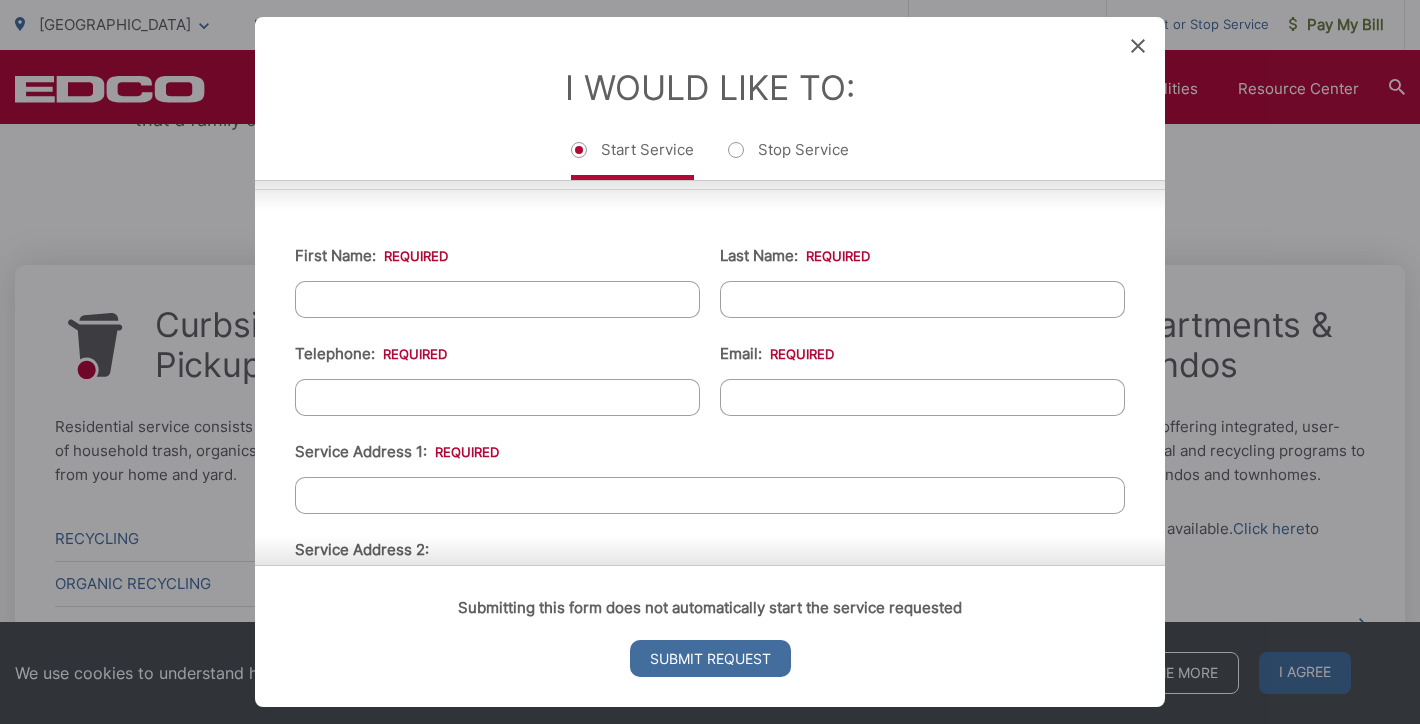 click on "First Name: *" at bounding box center [497, 299] 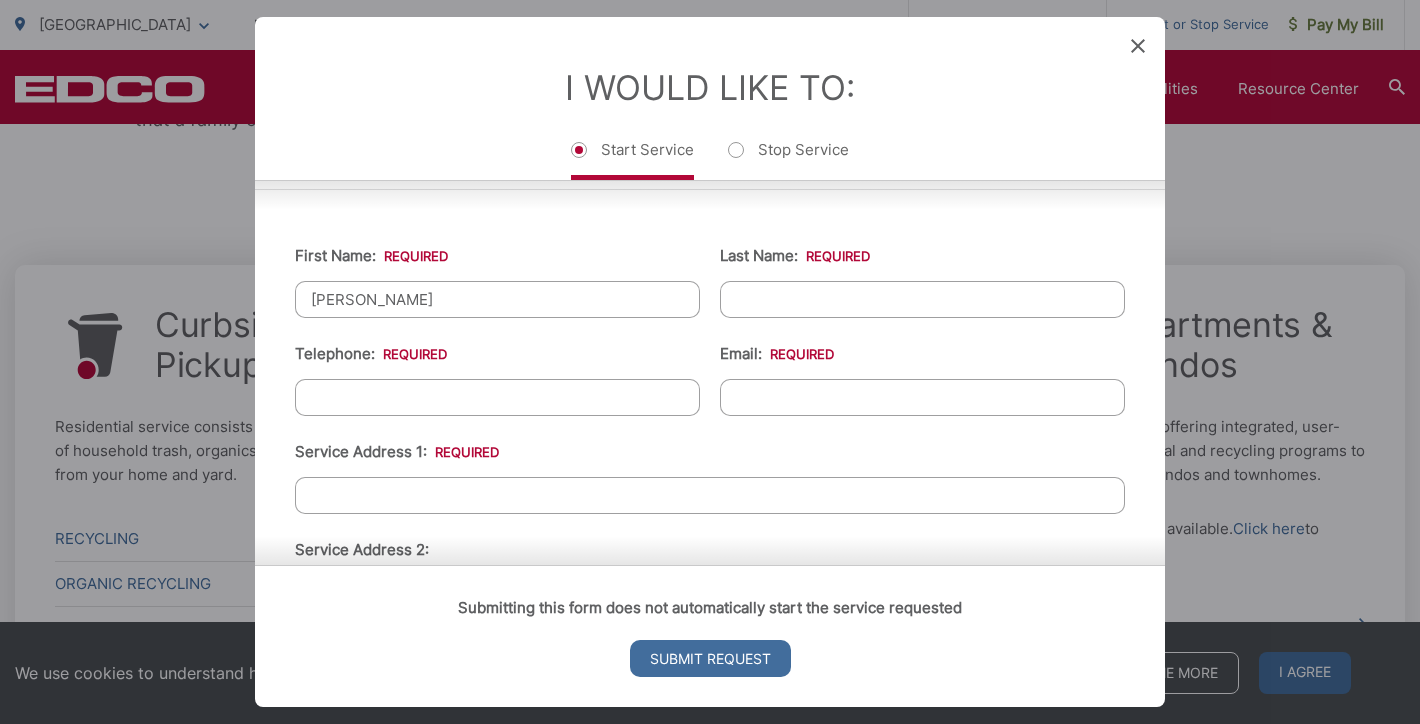 type on "Hall" 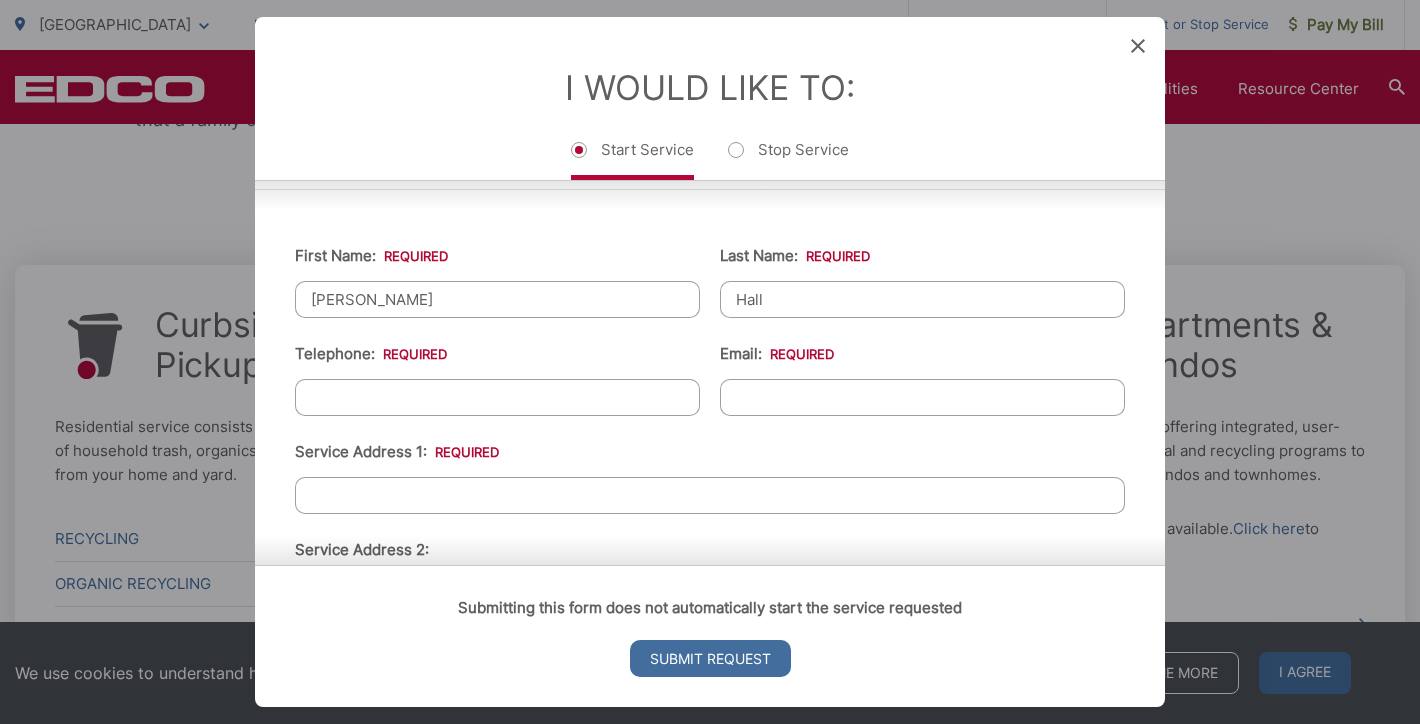 type on "3102933361" 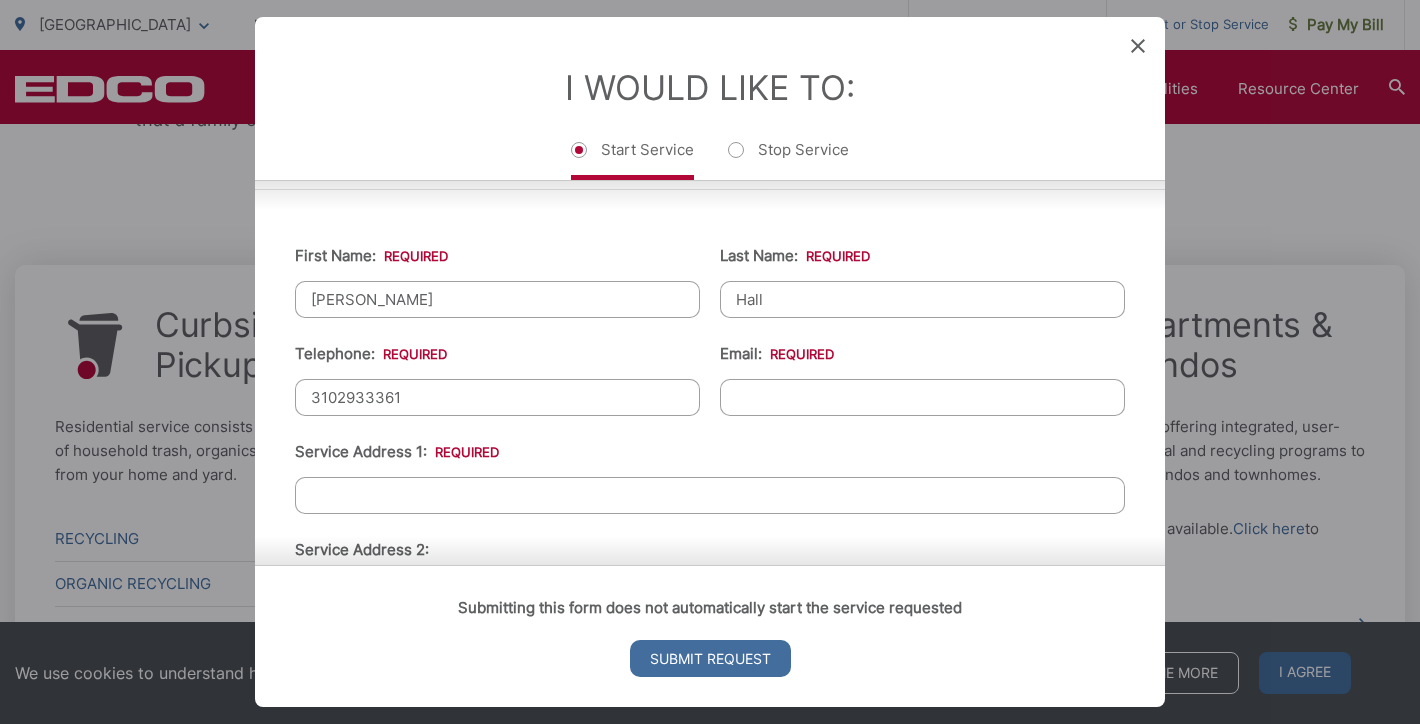 type on "[EMAIL_ADDRESS][DOMAIN_NAME]" 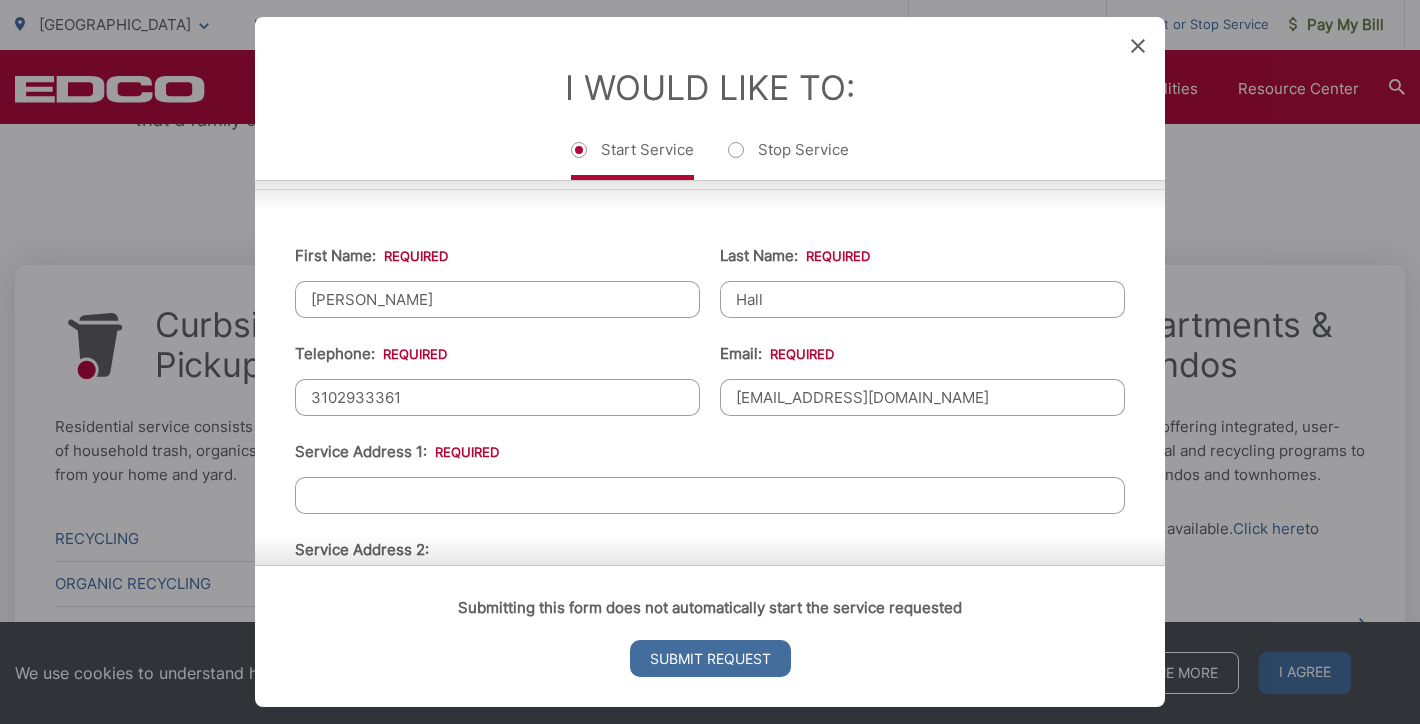 type on "30805 Via [PERSON_NAME]" 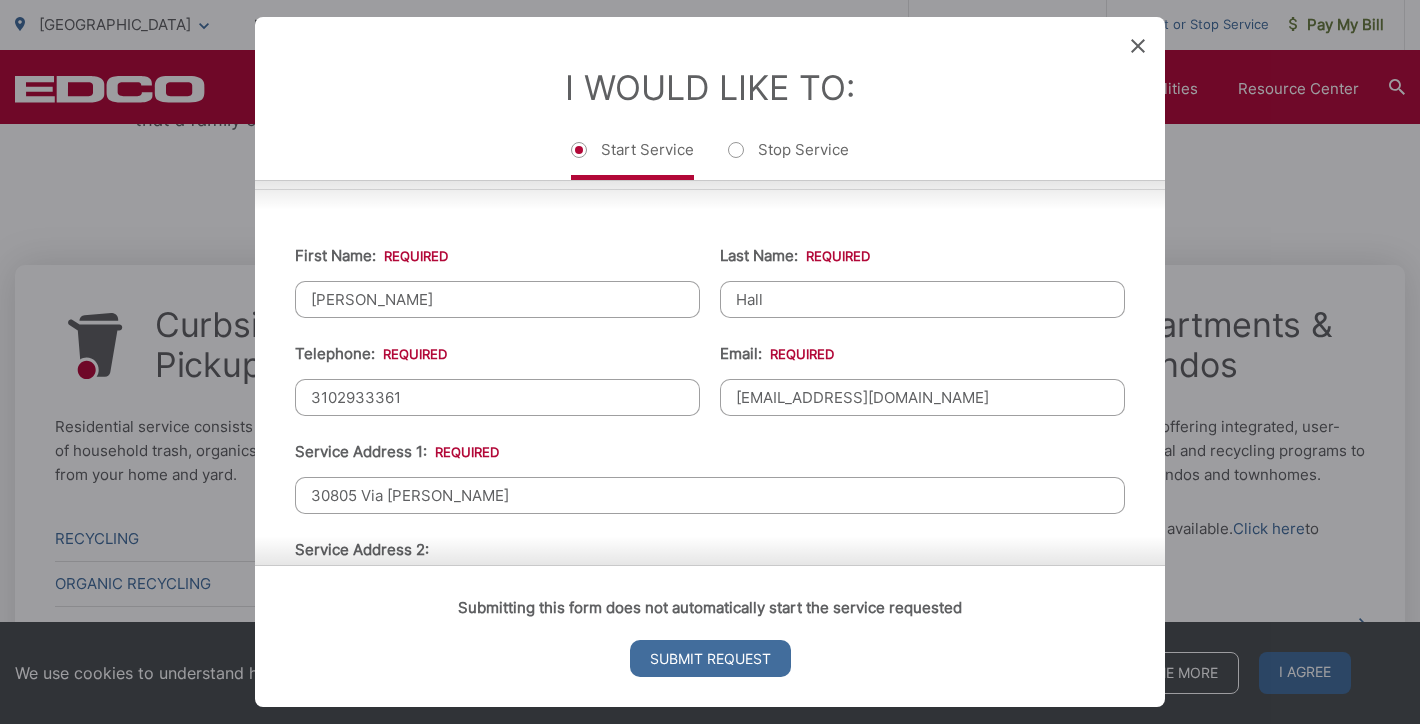 type on "[PHONE_NUMBER]" 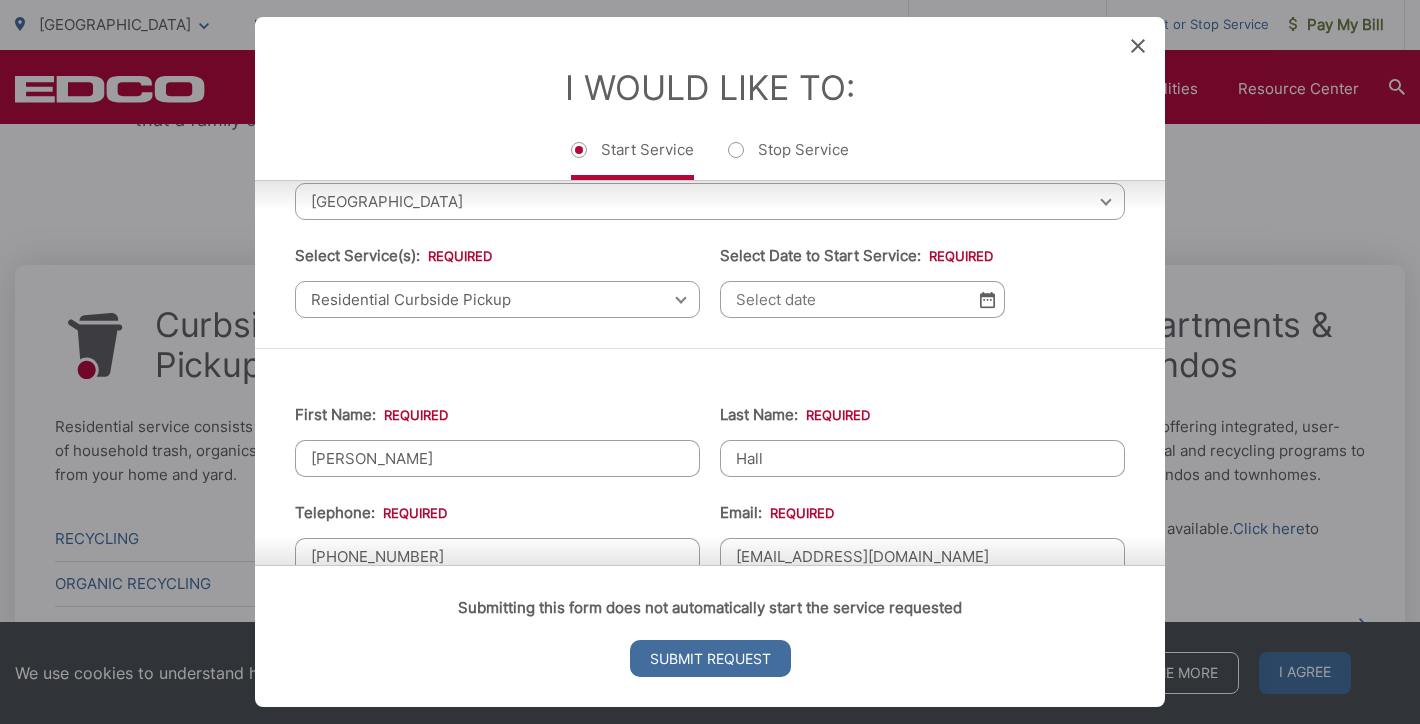scroll, scrollTop: 104, scrollLeft: 0, axis: vertical 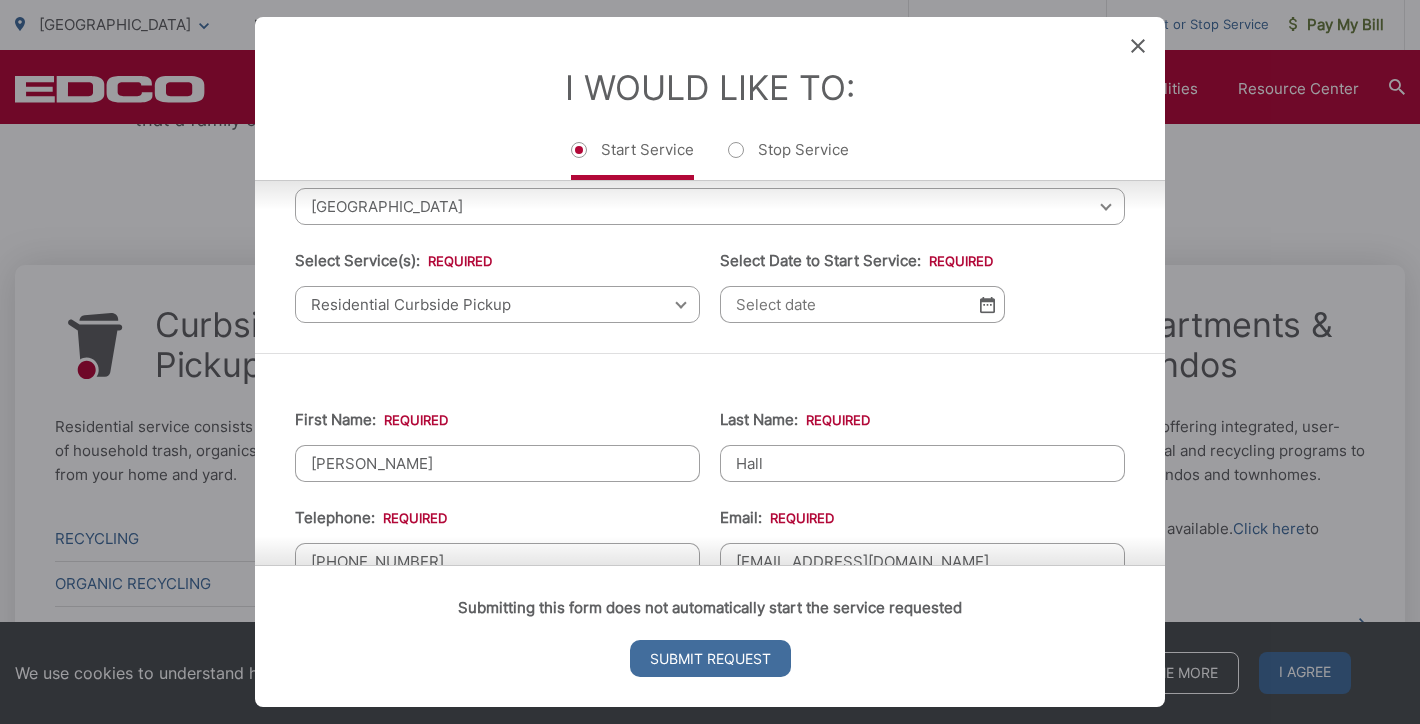 click at bounding box center [987, 304] 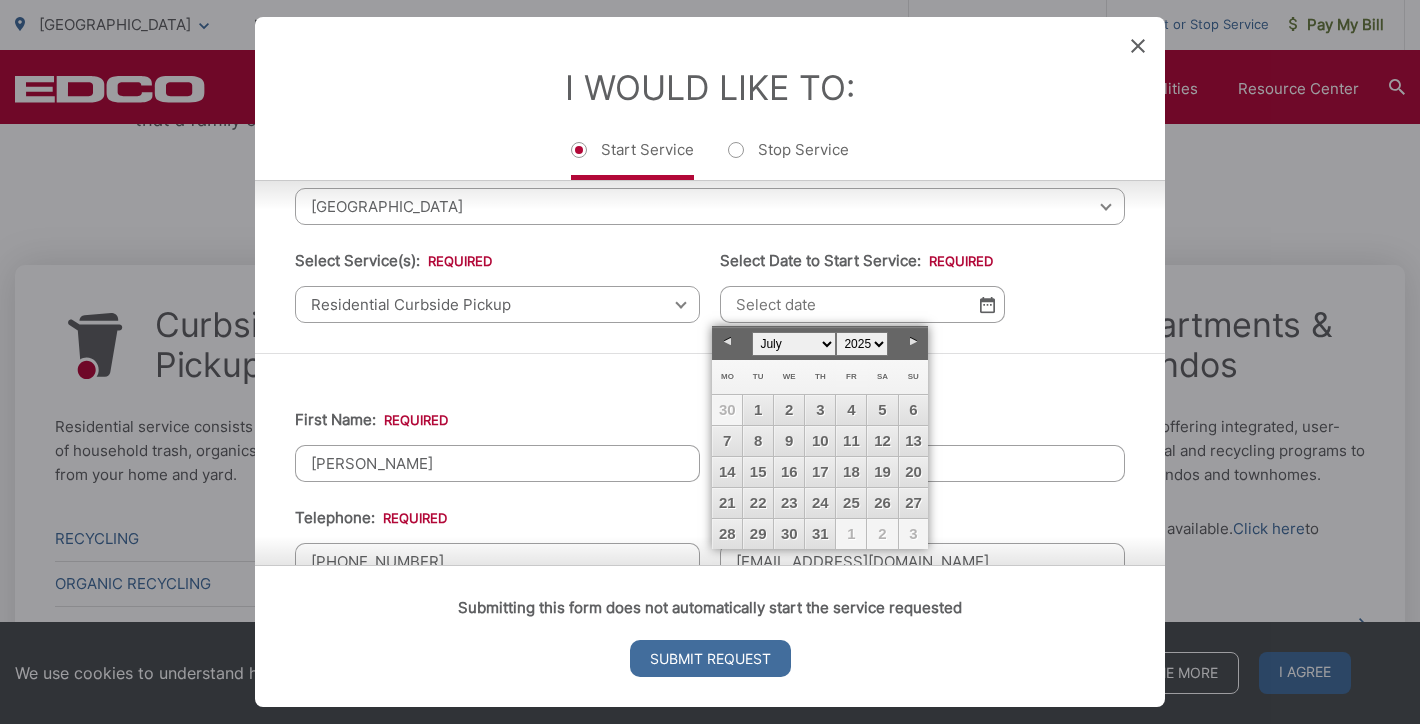 click on "Next" at bounding box center (913, 342) 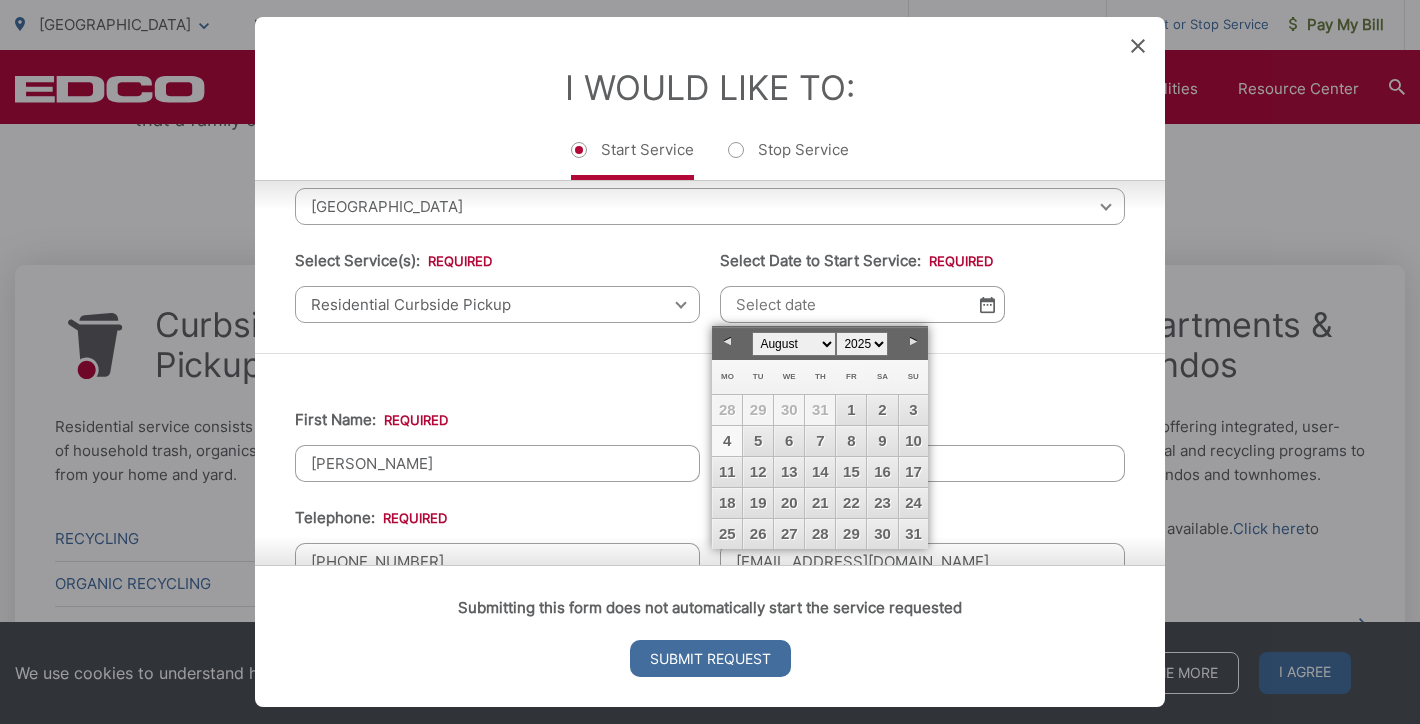 click on "4" at bounding box center (727, 441) 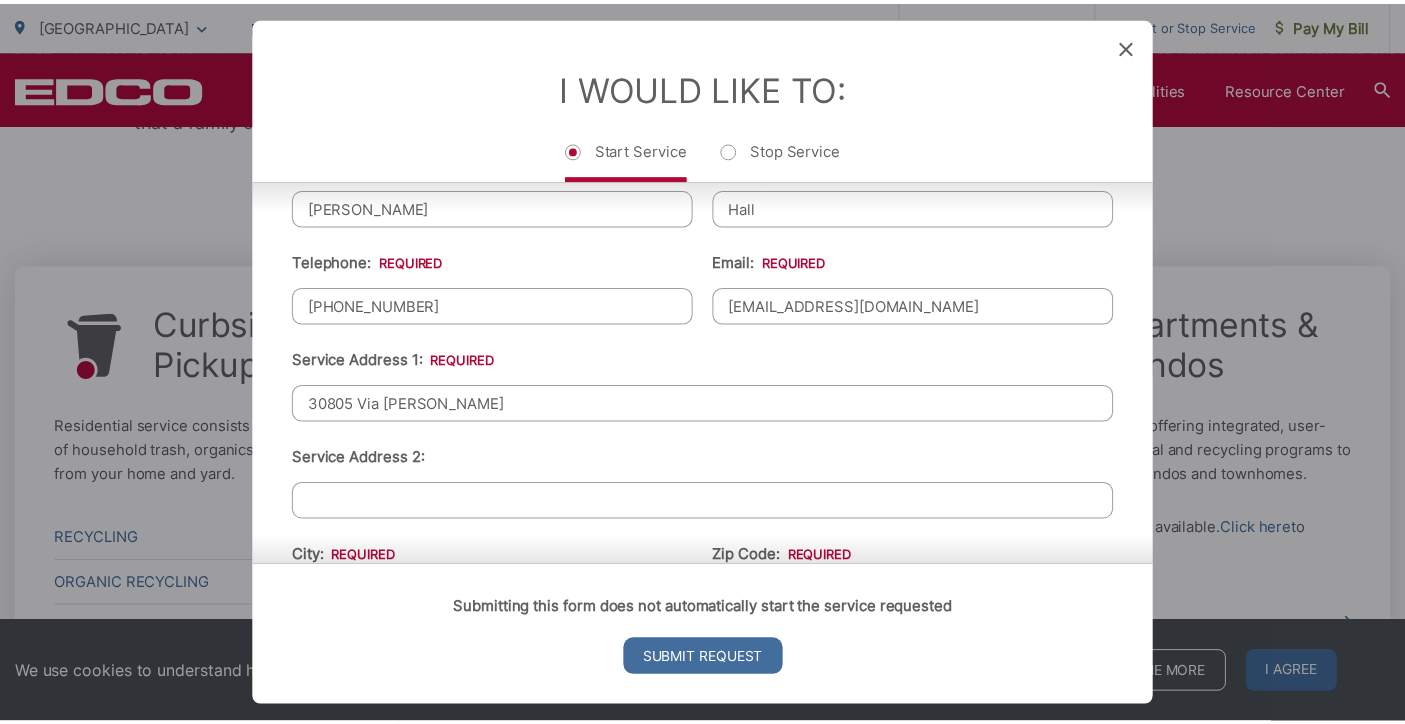 scroll, scrollTop: 388, scrollLeft: 0, axis: vertical 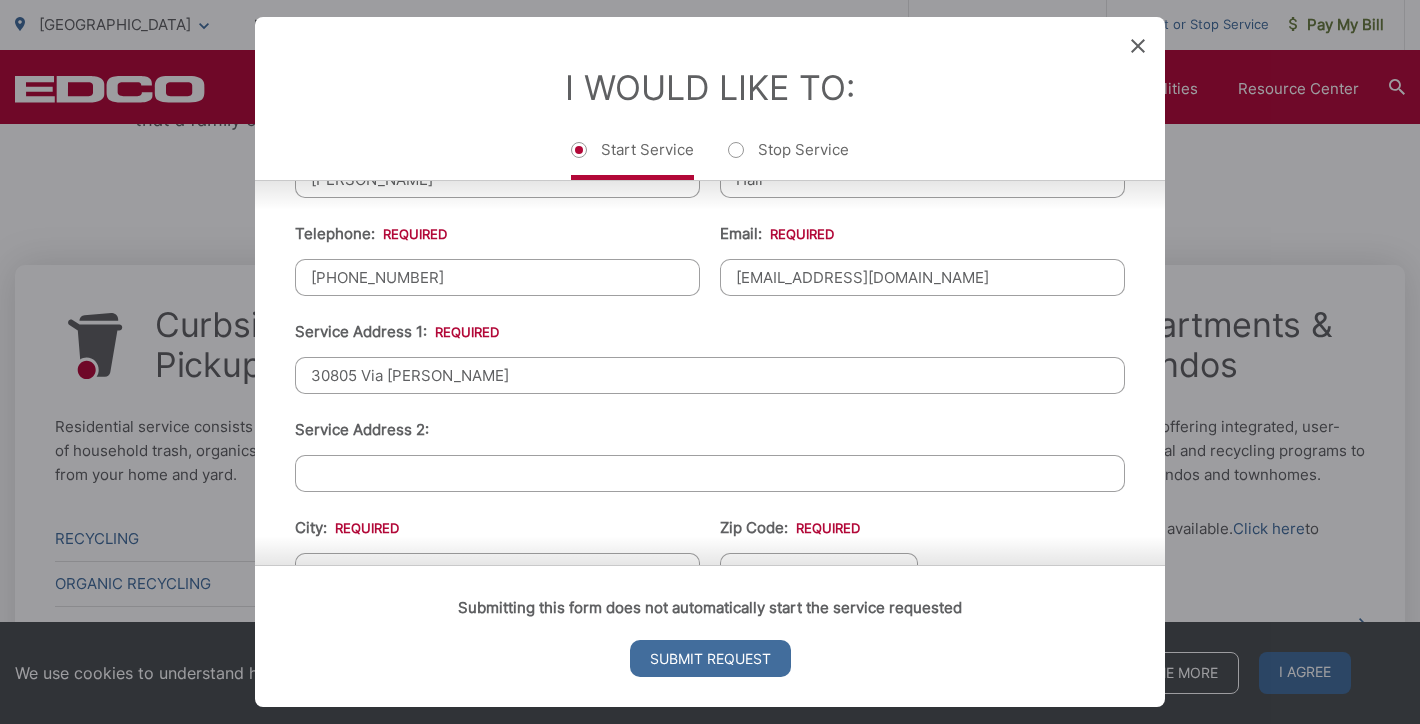 drag, startPoint x: 470, startPoint y: 365, endPoint x: 95, endPoint y: 316, distance: 378.18777 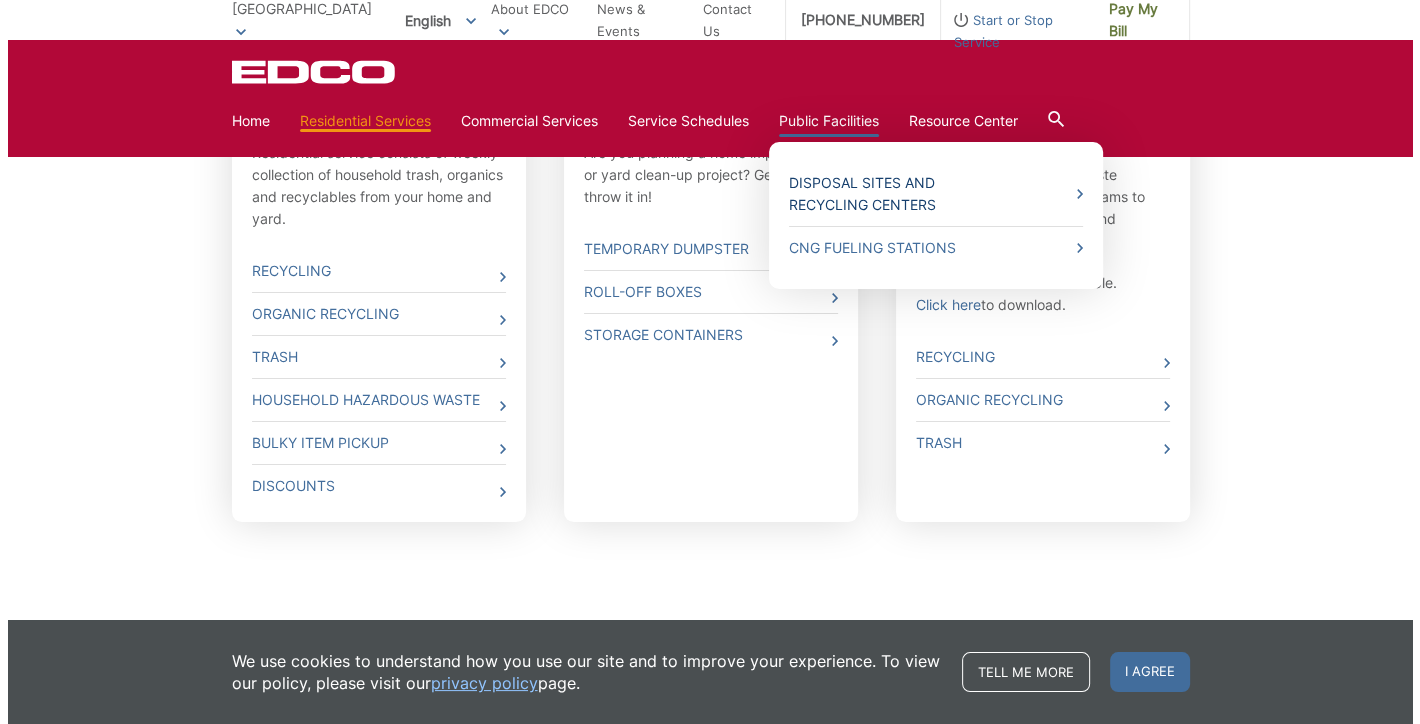 scroll, scrollTop: 990, scrollLeft: 0, axis: vertical 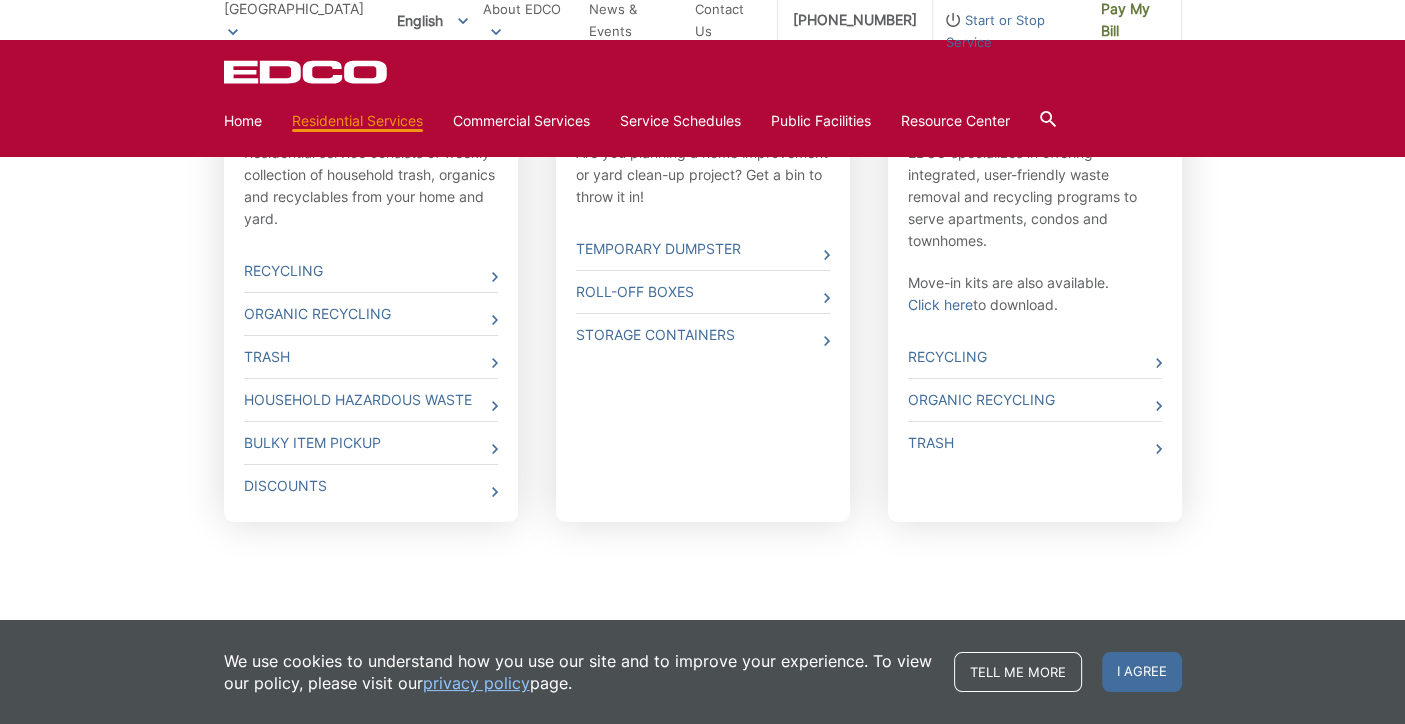 click on "Start or Stop Service" at bounding box center (1009, 31) 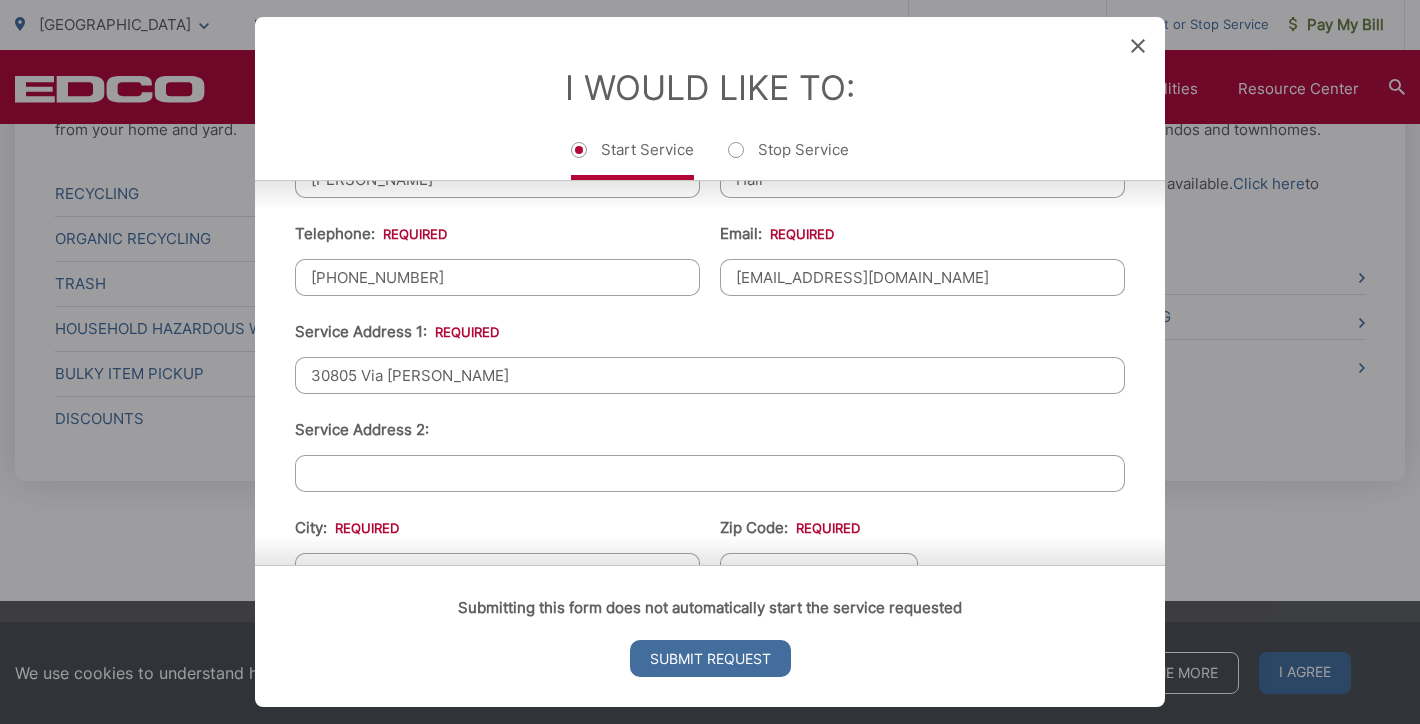click on "30805 Via [PERSON_NAME]" at bounding box center [710, 375] 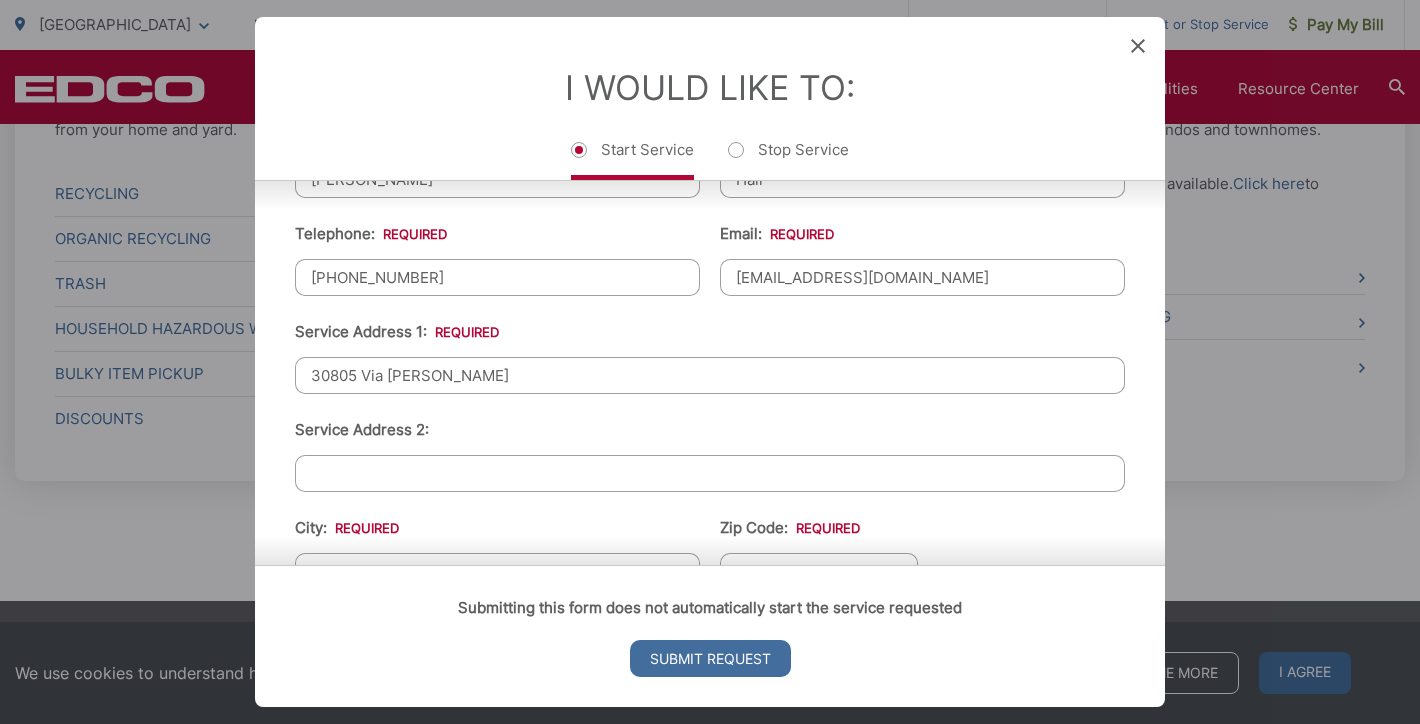 drag, startPoint x: 492, startPoint y: 366, endPoint x: 287, endPoint y: 368, distance: 205.00975 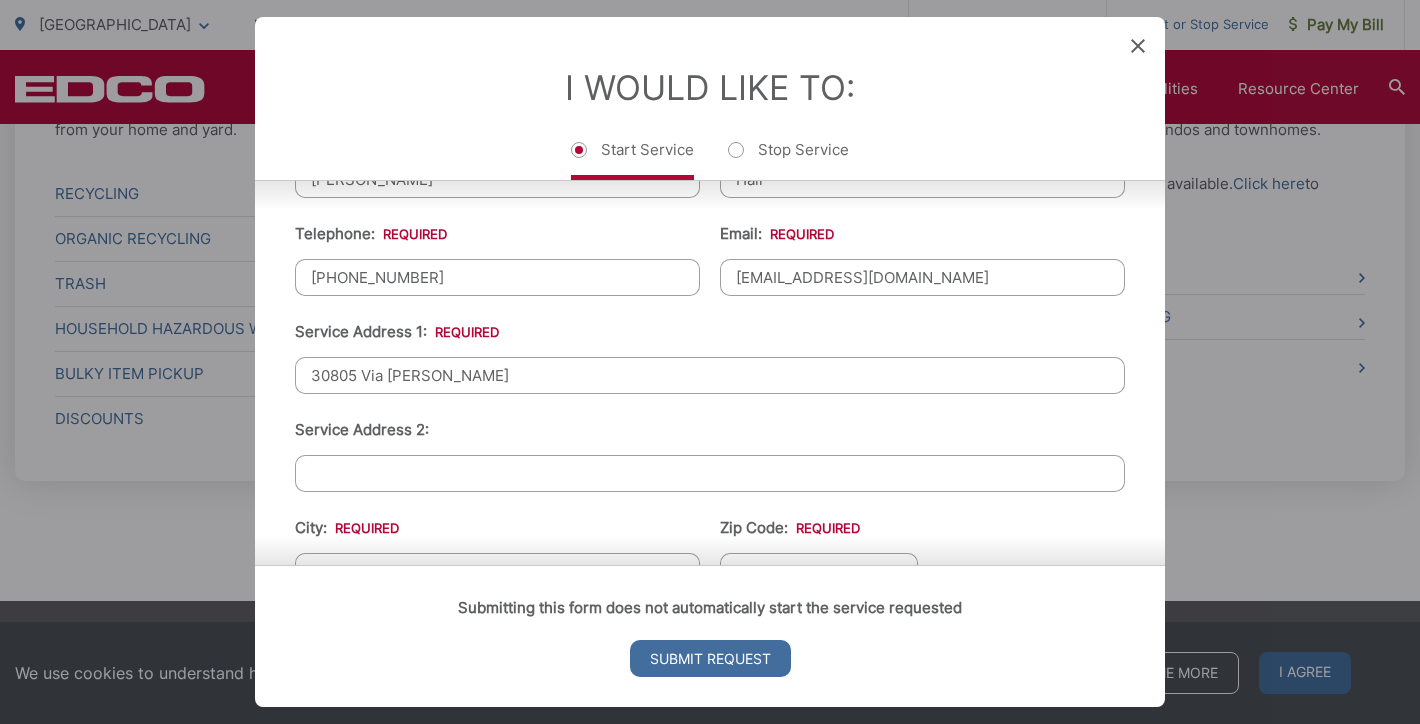 click on "First Name: * [PERSON_NAME] Last Name: * [PERSON_NAME] Telephone: * [PHONE_NUMBER] Email: *
[EMAIL_ADDRESS][DOMAIN_NAME]
Service Address 1: * 30805 Via [PERSON_NAME] Service Address 2: City: * Zip Code: * Billing Address: * Forwarding Address: * City: * Zip Code: * State: * Comments:" at bounding box center [710, 536] 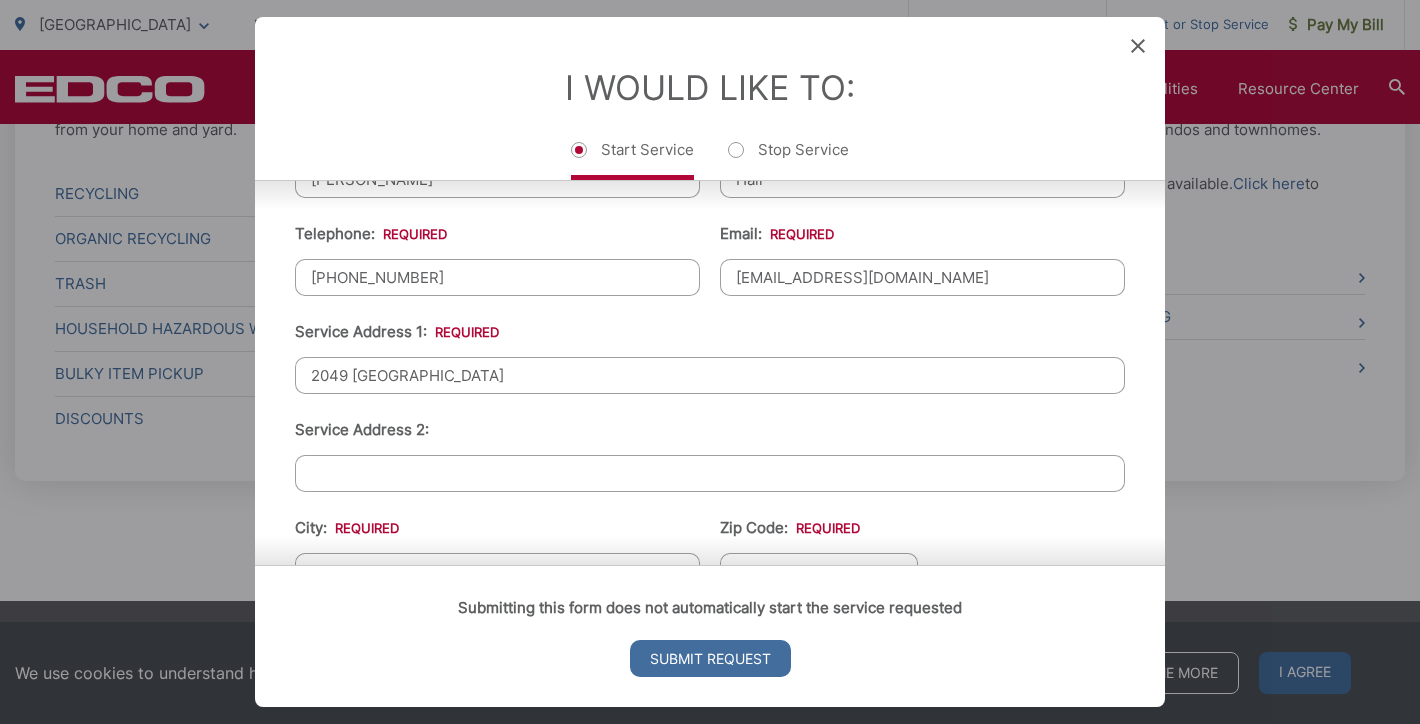 type on "2049 [GEOGRAPHIC_DATA]" 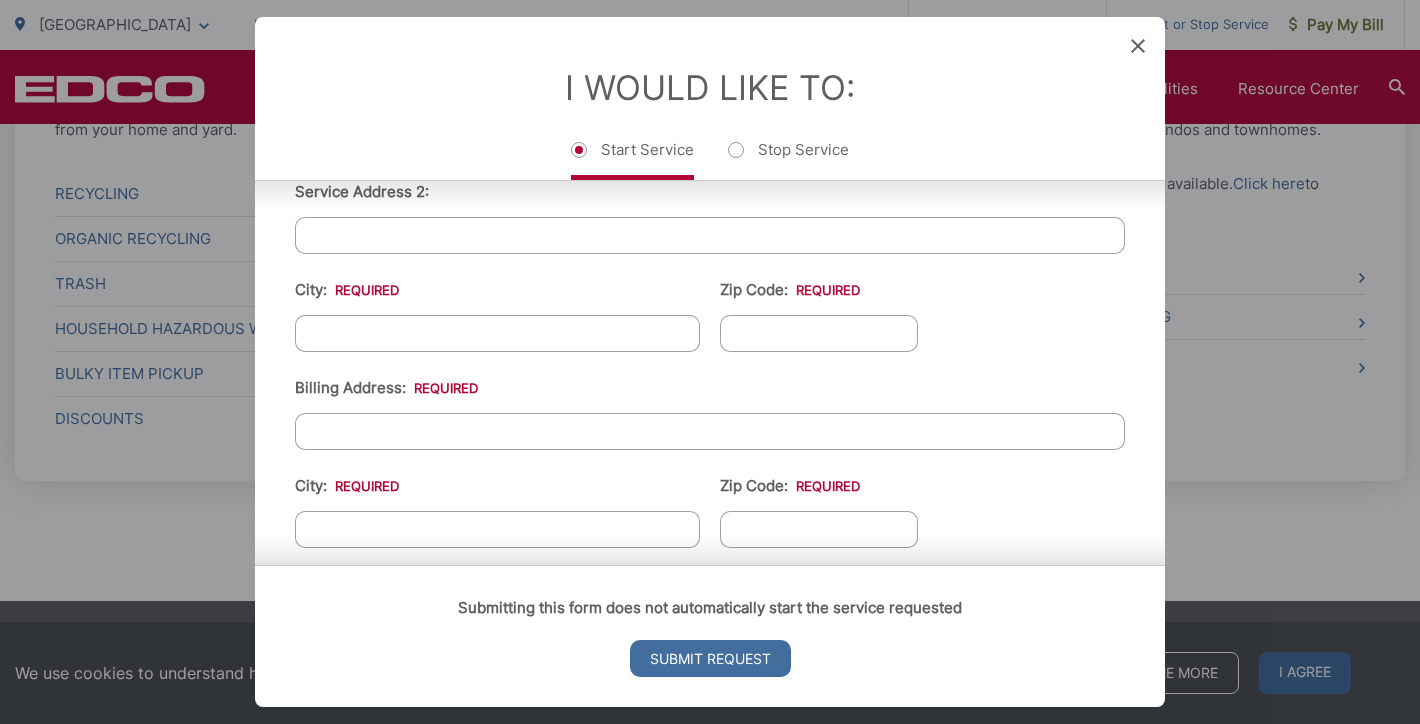 scroll, scrollTop: 628, scrollLeft: 0, axis: vertical 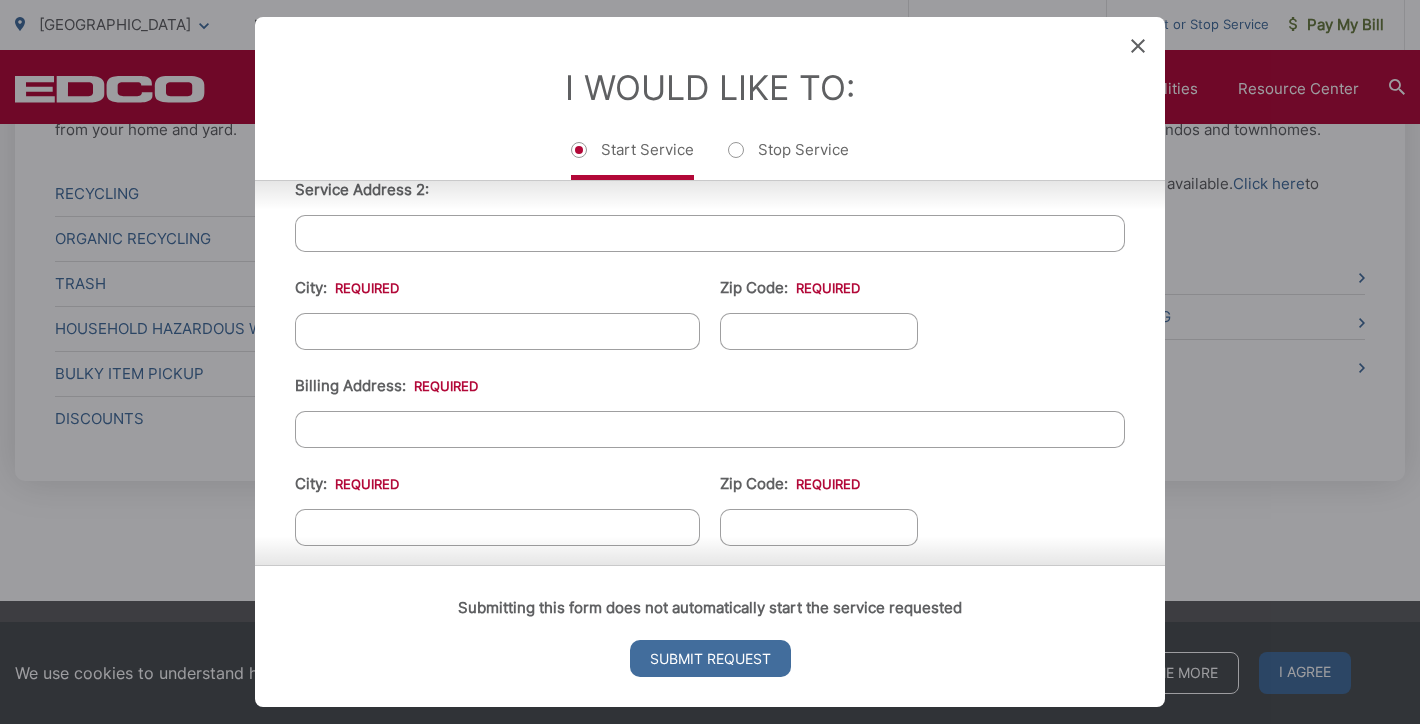 click on "City: *" at bounding box center (497, 331) 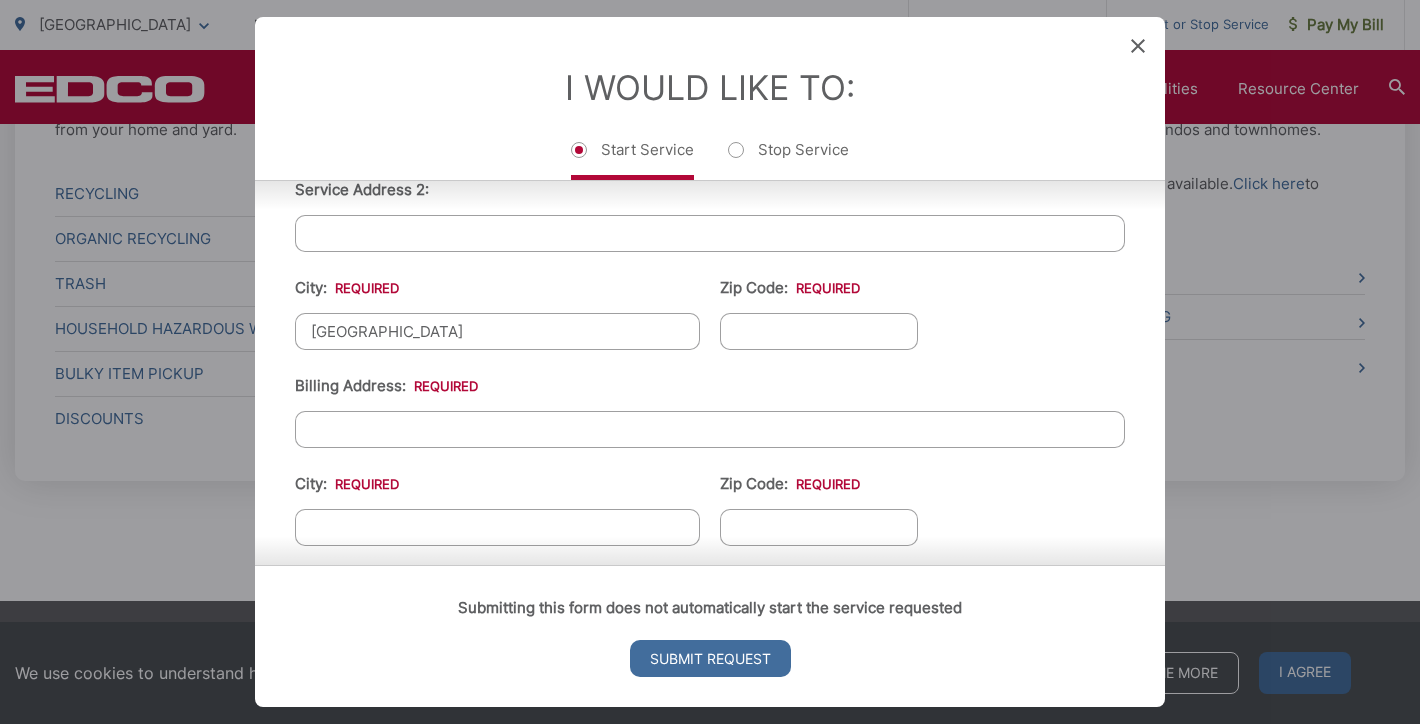type on "90275" 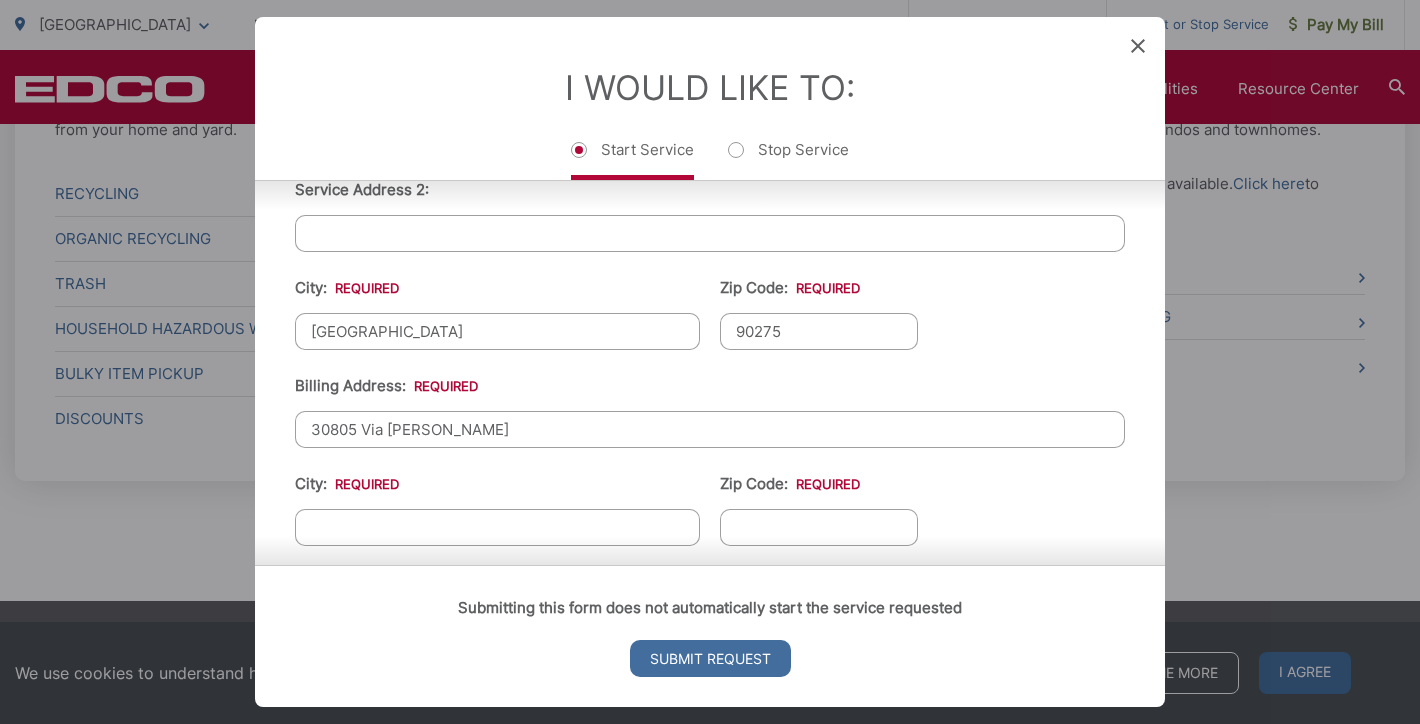 drag, startPoint x: 544, startPoint y: 420, endPoint x: 292, endPoint y: 418, distance: 252.00793 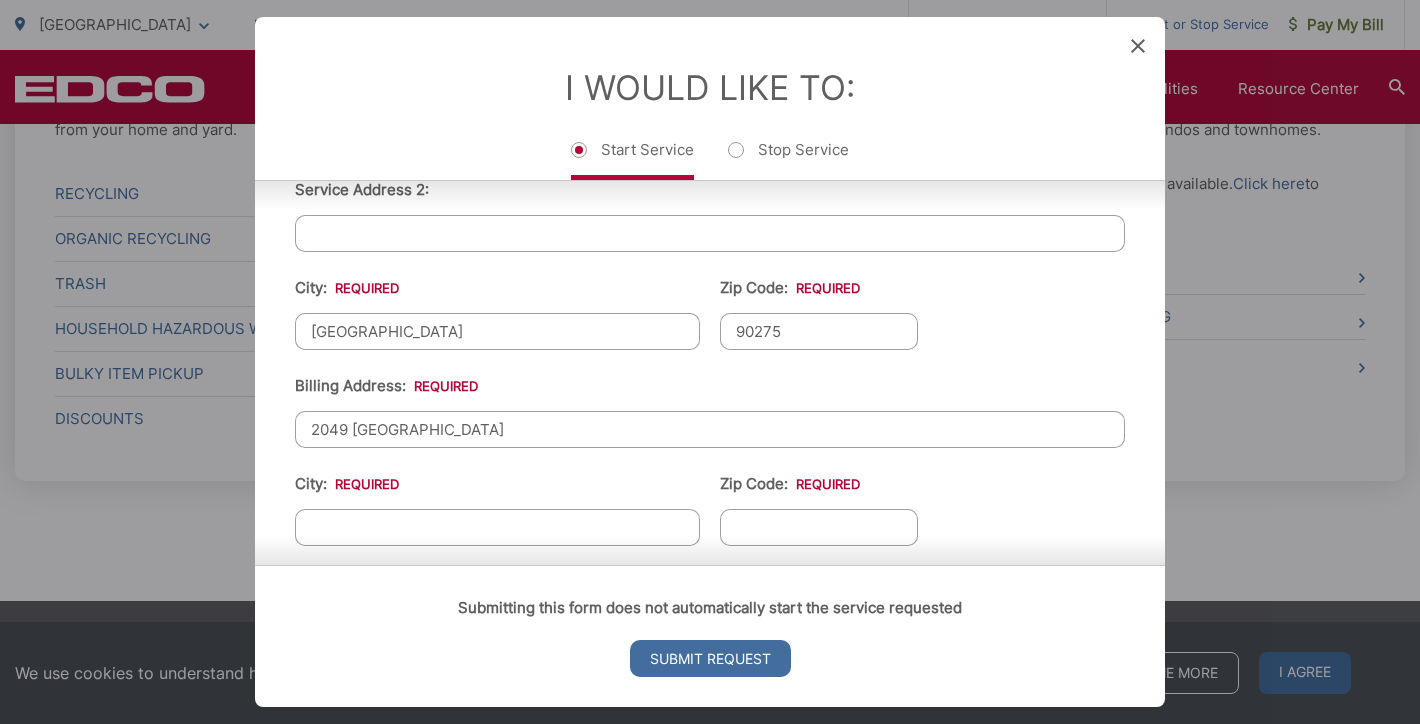 type on "2049 [GEOGRAPHIC_DATA]" 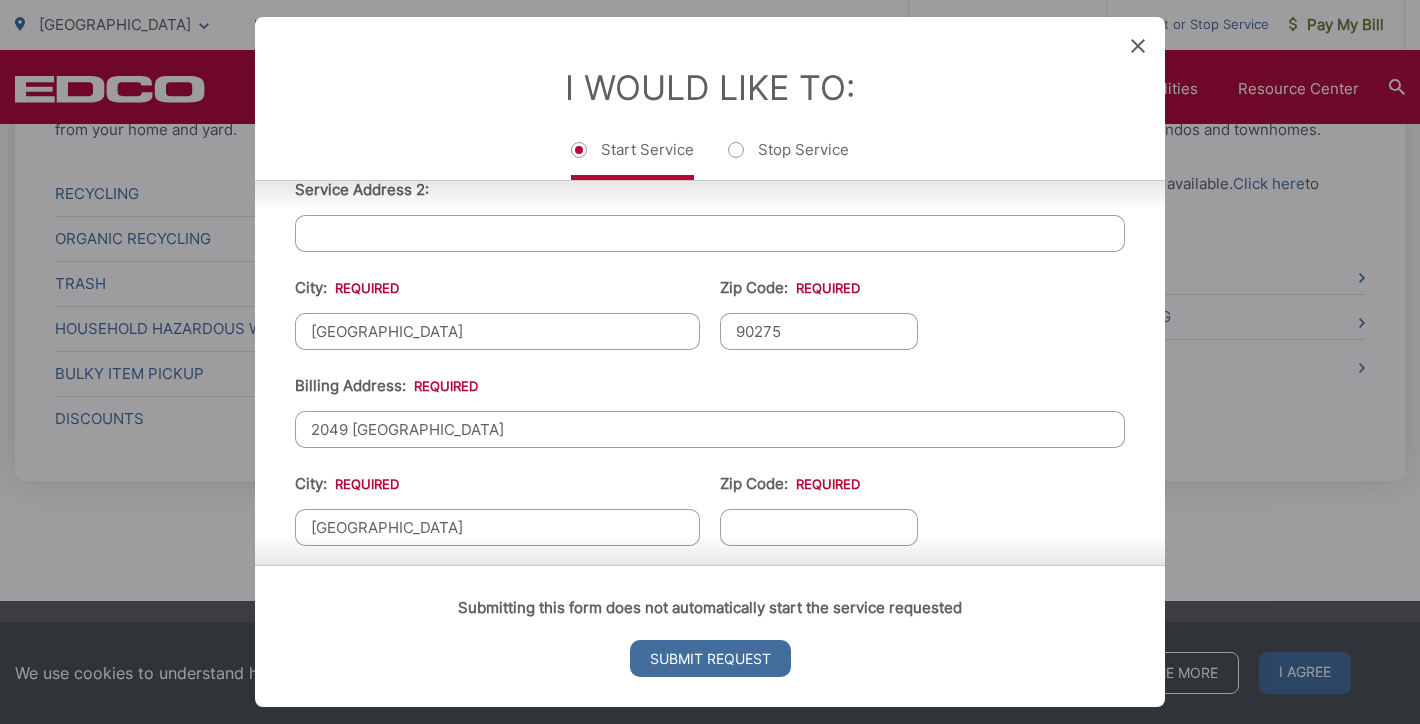 type on "90275" 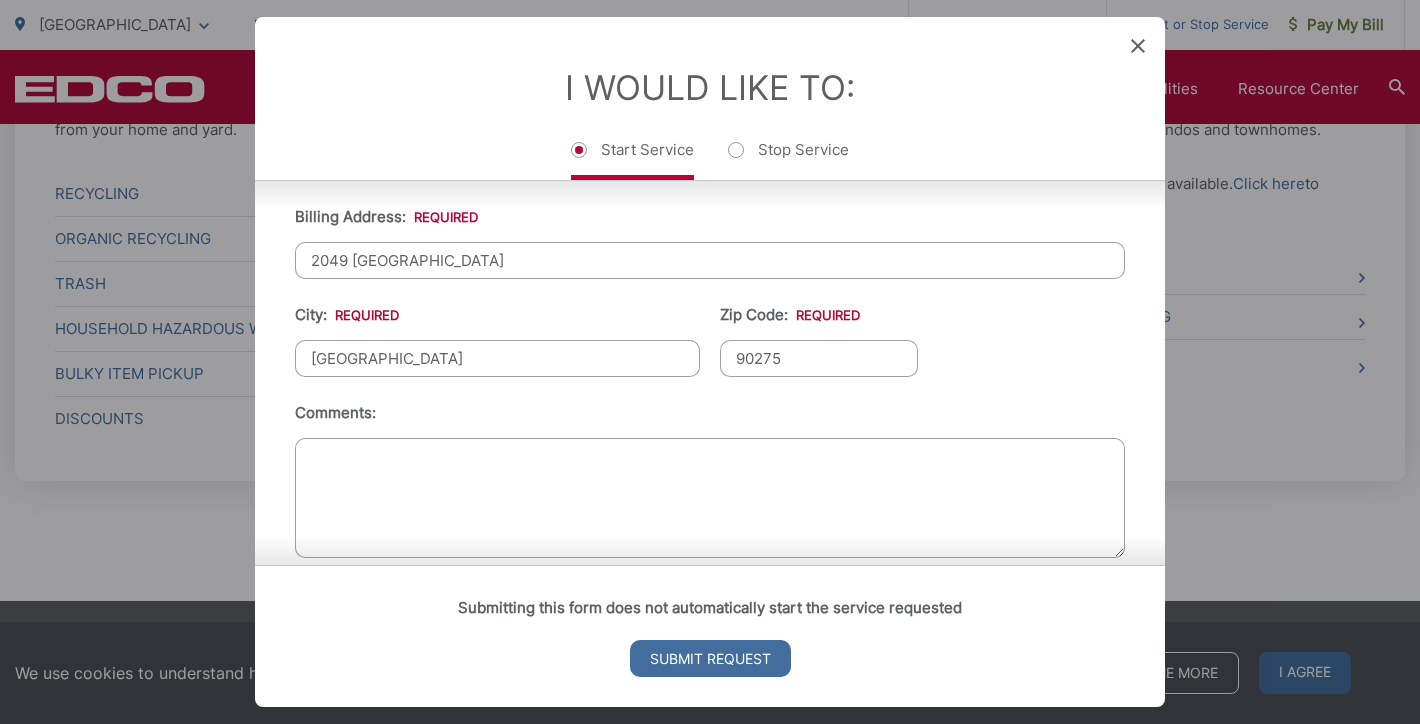 scroll, scrollTop: 820, scrollLeft: 0, axis: vertical 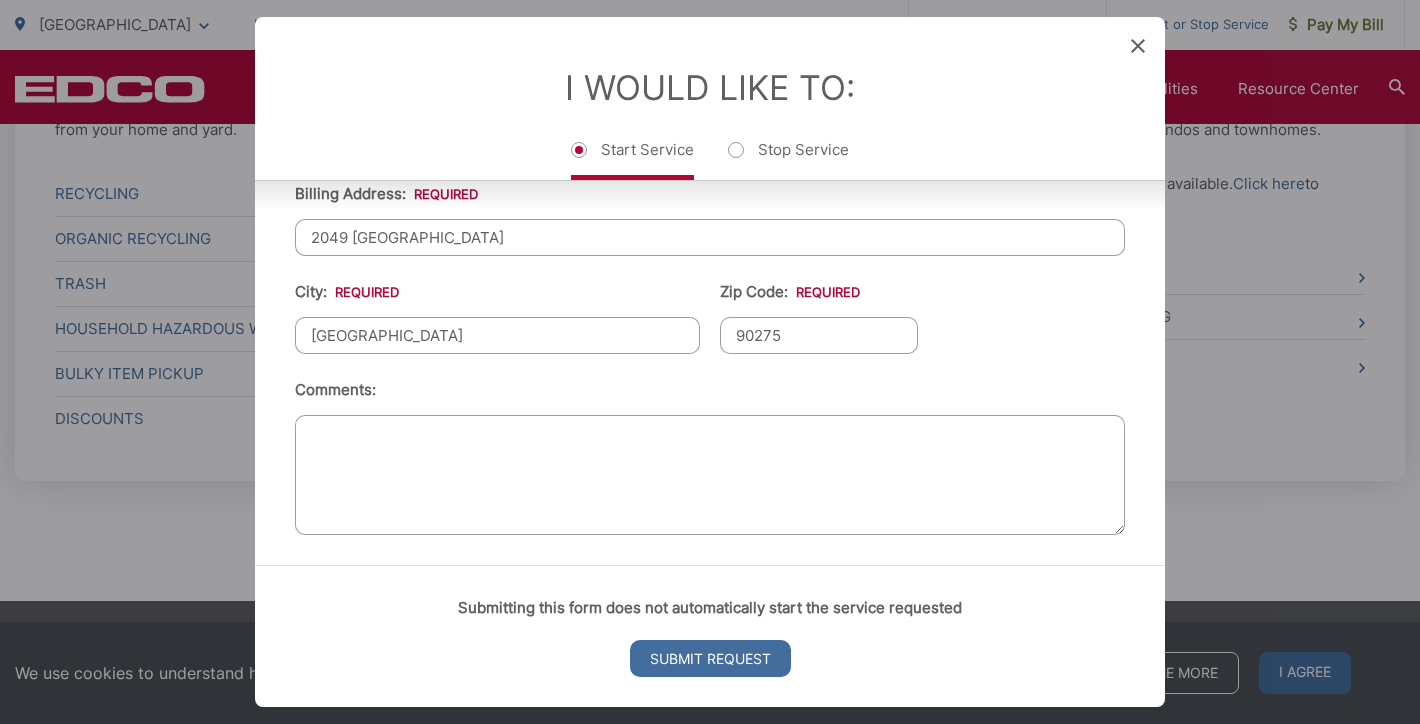 click on "Comments:" at bounding box center (710, 475) 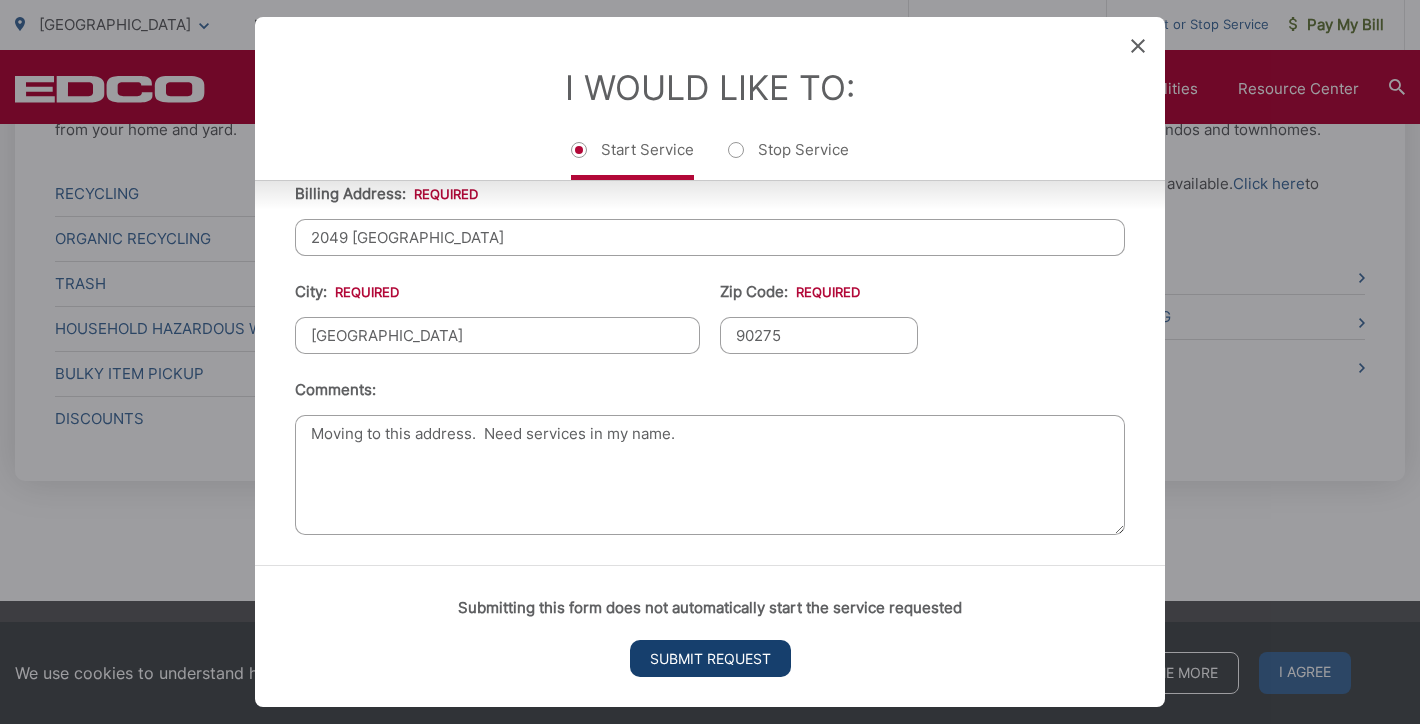 type on "Moving to this address.  Need services in my name." 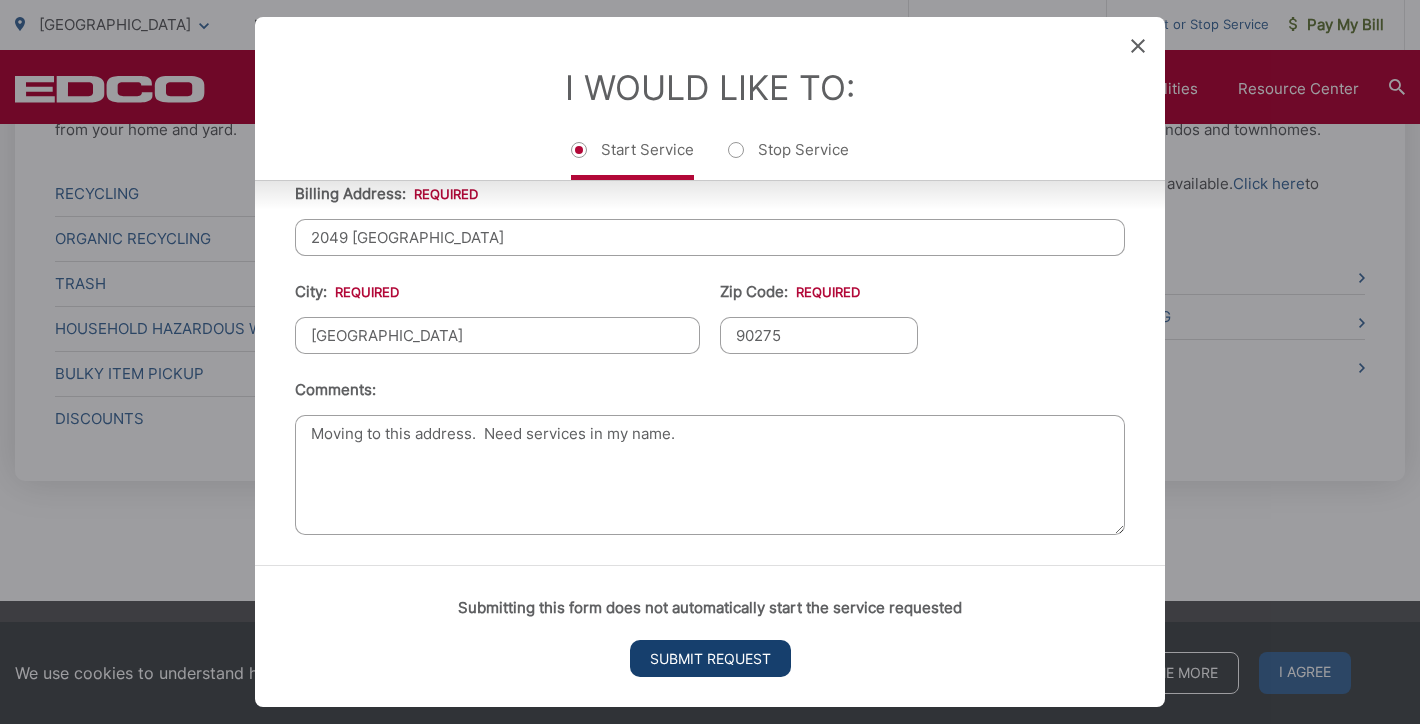 click on "Submit Request" at bounding box center (710, 658) 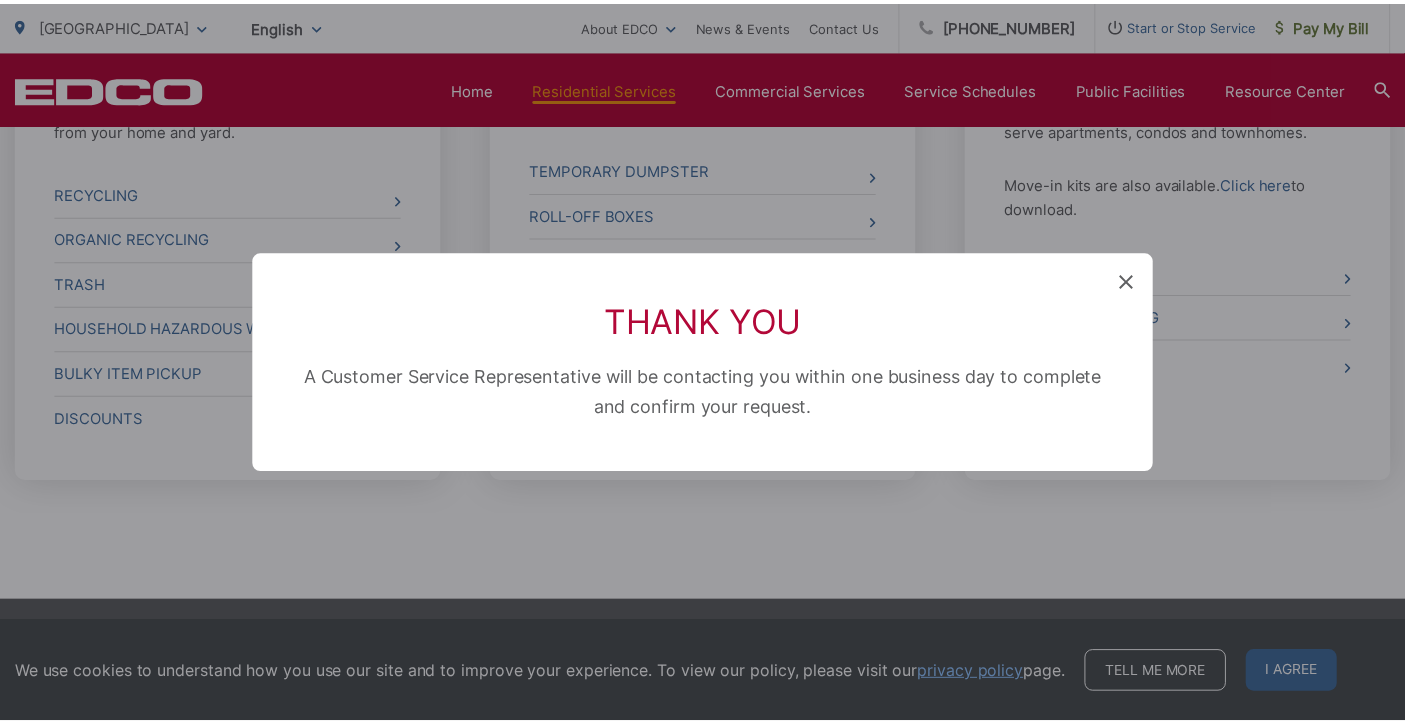 scroll, scrollTop: 0, scrollLeft: 0, axis: both 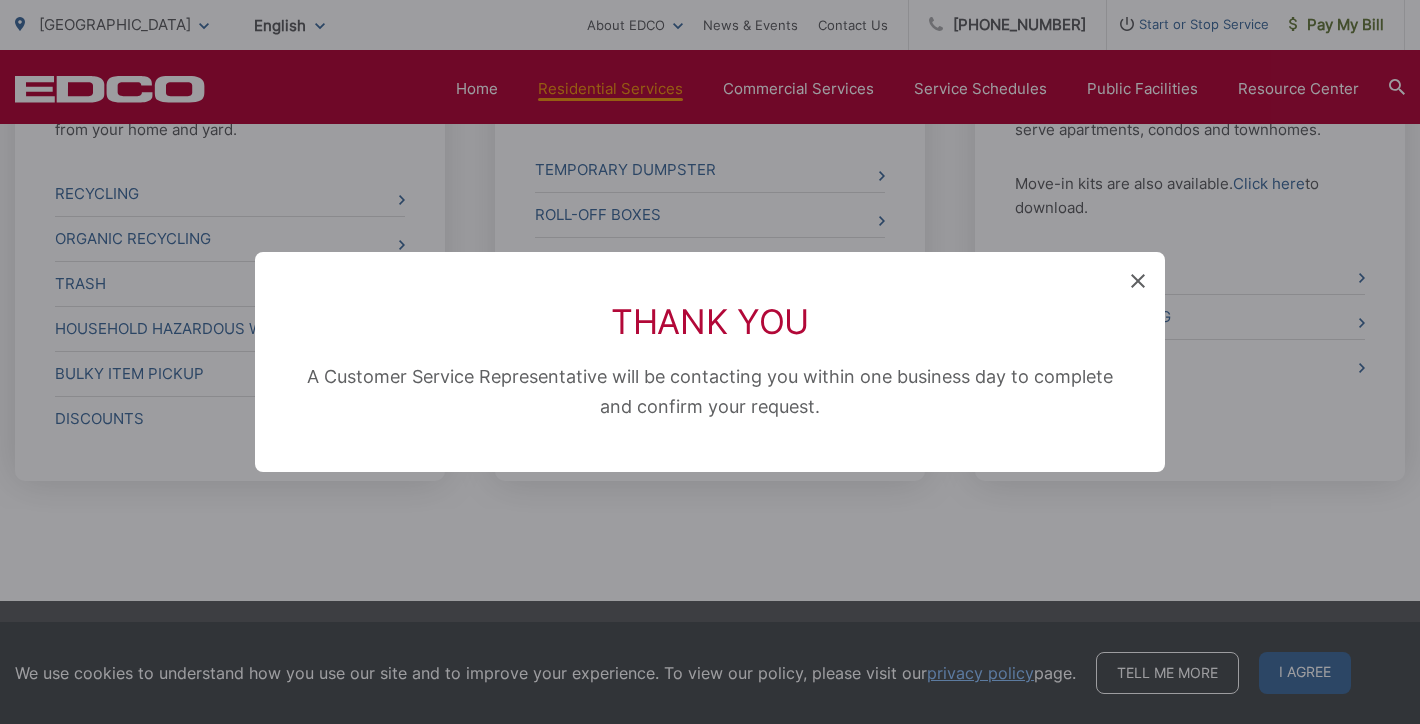 click 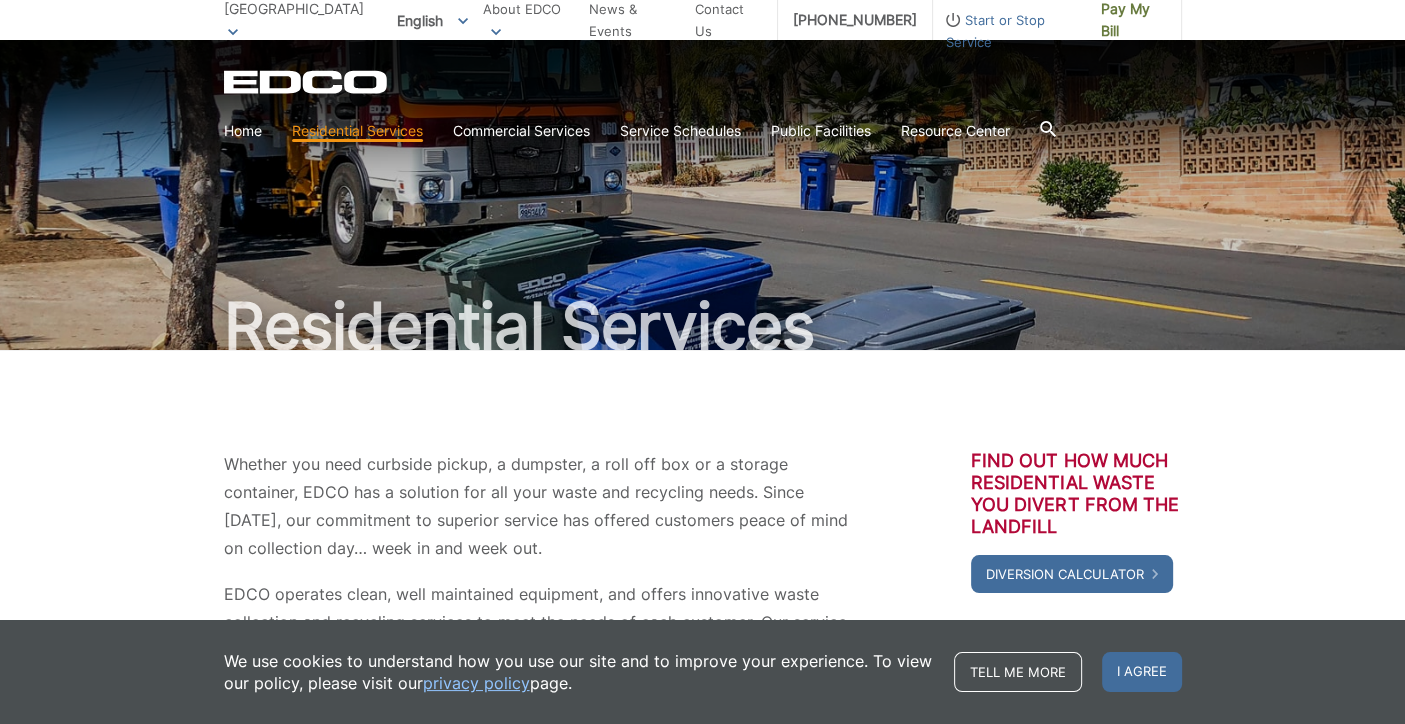 scroll, scrollTop: 990, scrollLeft: 0, axis: vertical 